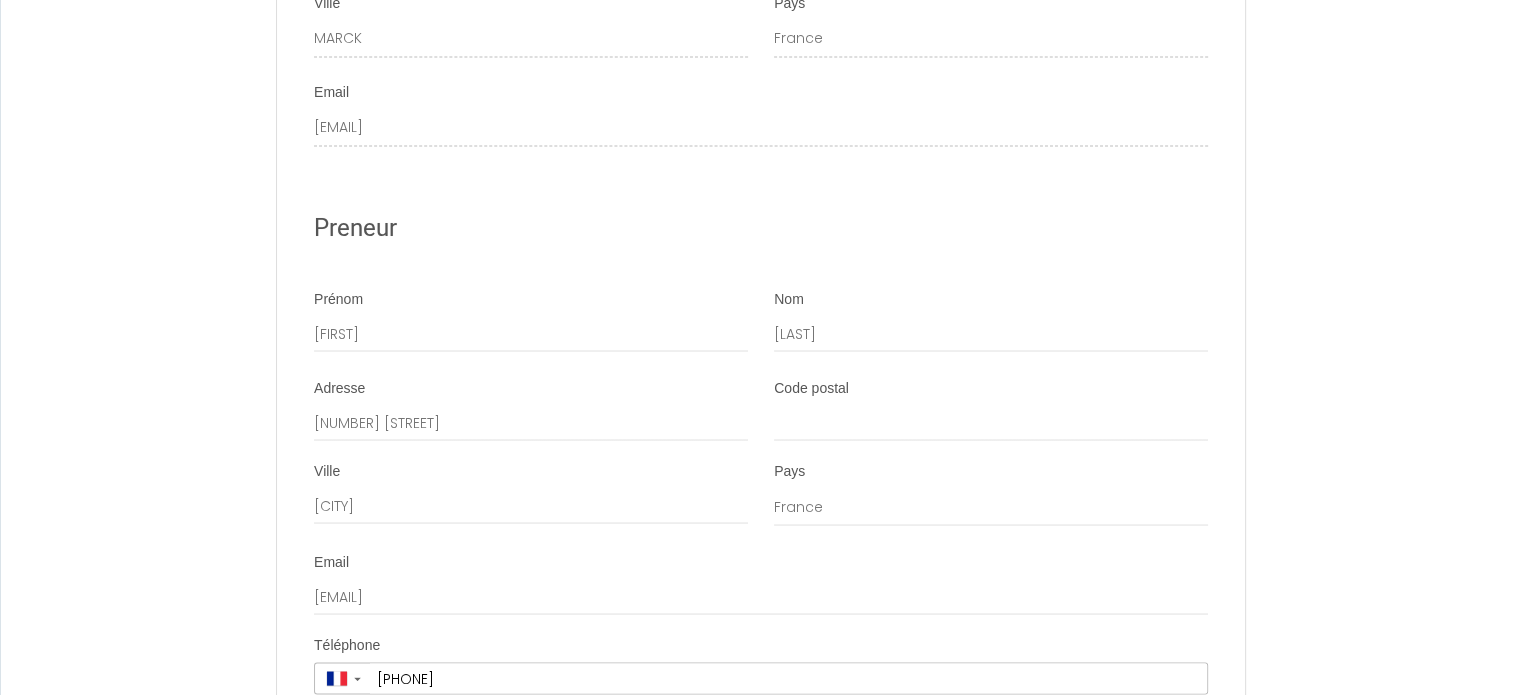 scroll, scrollTop: 4052, scrollLeft: 0, axis: vertical 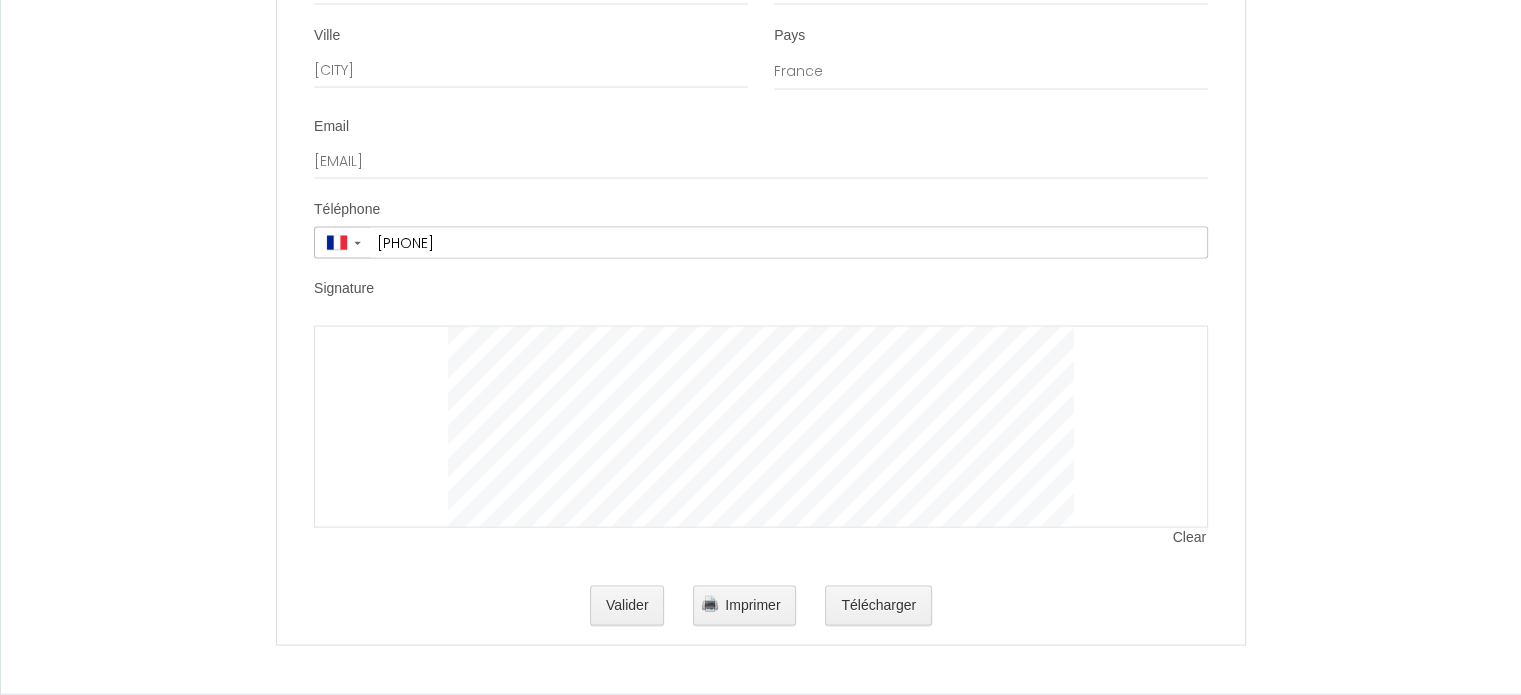 click on "Contrat de Location Courte Durée   Il a été convenu entre les parties que le Bailleur louera au Locataire le logement tel que décrit ci-dessous dans les conditions suivantes:
It has been agreed between the parties that the Lessor shall lease to the Tenant the accommodation as described below under the following conditions:
1. OBJET DU CONTRAT DE LOCATION
Le logement est loué meublé à titre de « location courte durée » pour la période indiquée ci-dessous. Le logement est situé à l'adresse indiqué dans la section Details.
1. PURPOSE OF THE LEASING AGREEMENT
The accommodation is rented furnished as a "short term rental" for the period shown below. The accommodation is located at the address indicated in section Details.
2. CONDITIONS DE LA LOCATION
Les Parties ont convenu de fixer le prix de la location indiqué ci-dessous pour l’intégralité de la durée du séjour.
2. RENTAL CONDITIONS" at bounding box center (760, -1703) 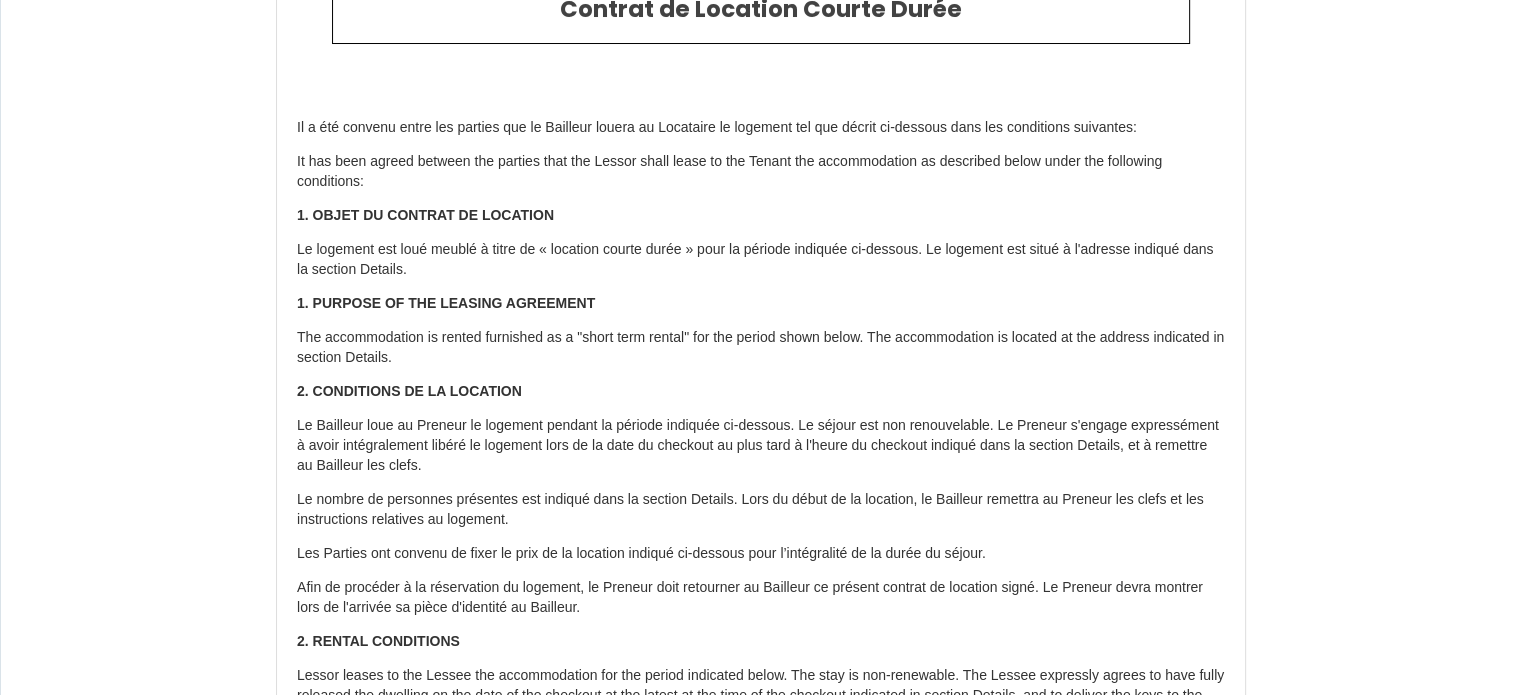 scroll, scrollTop: 200, scrollLeft: 0, axis: vertical 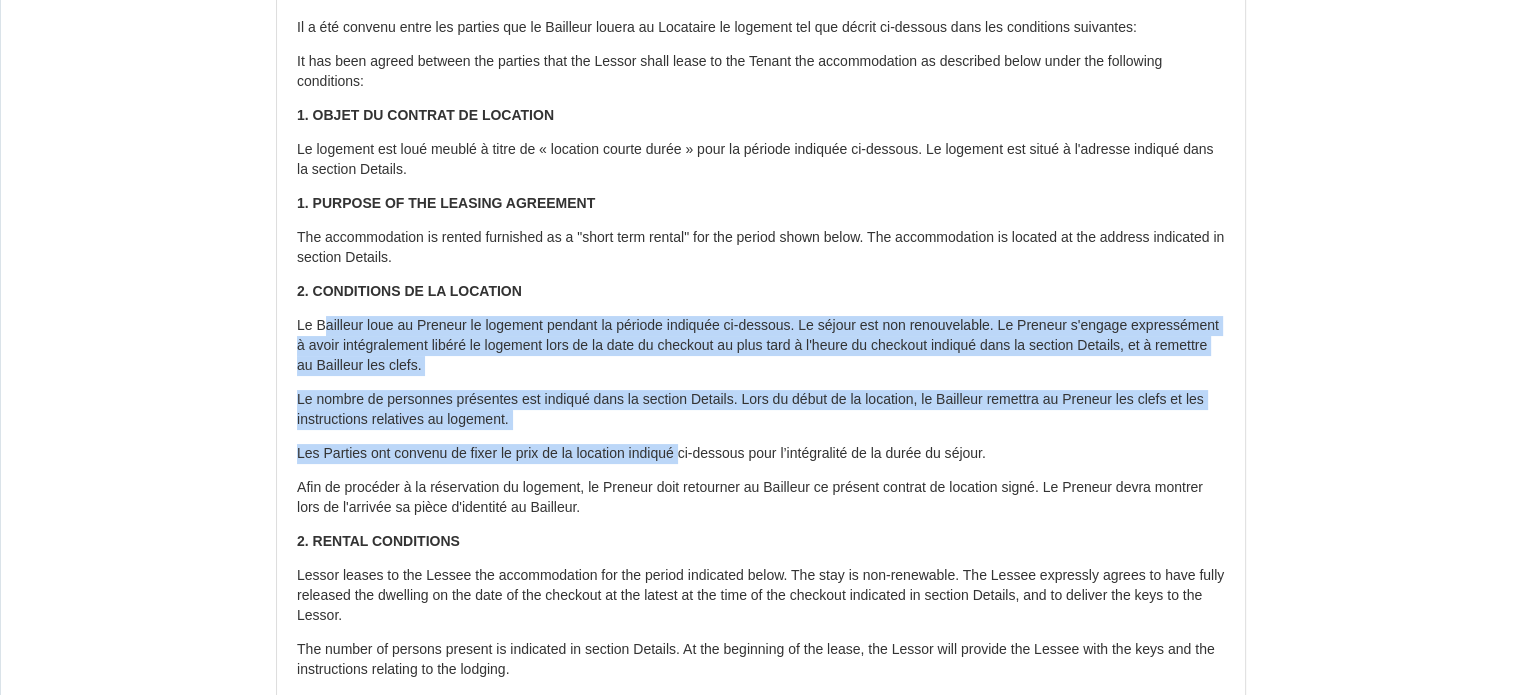 drag, startPoint x: 321, startPoint y: 319, endPoint x: 691, endPoint y: 444, distance: 390.5445 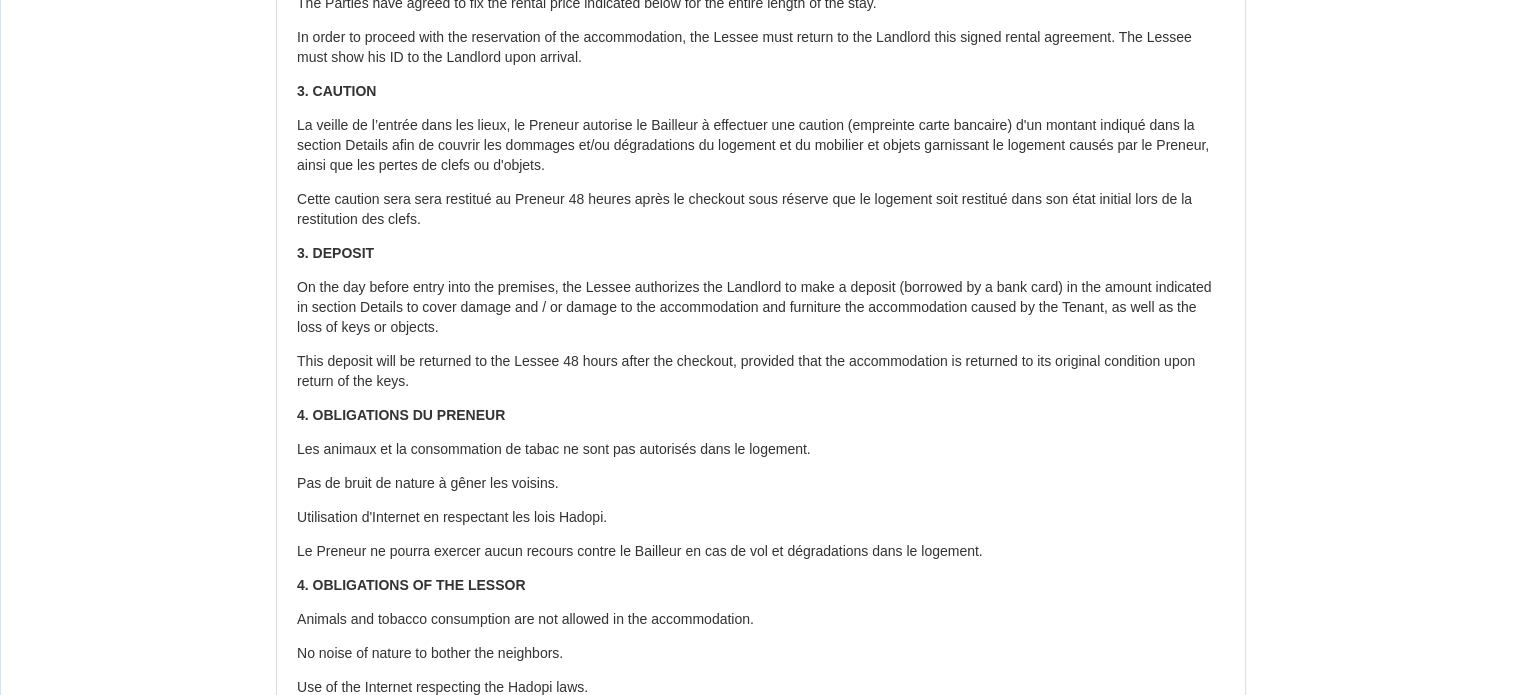 scroll, scrollTop: 1000, scrollLeft: 0, axis: vertical 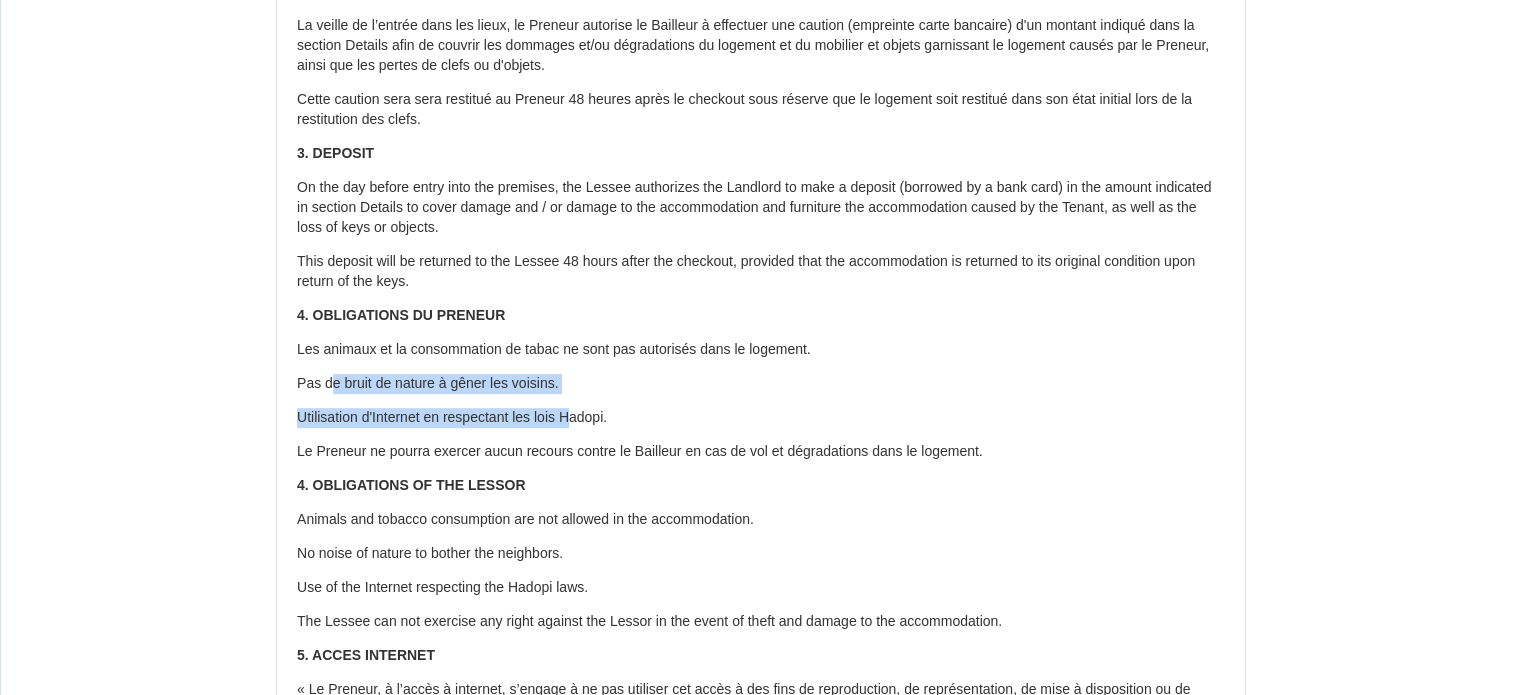 drag, startPoint x: 480, startPoint y: 381, endPoint x: 580, endPoint y: 407, distance: 103.32473 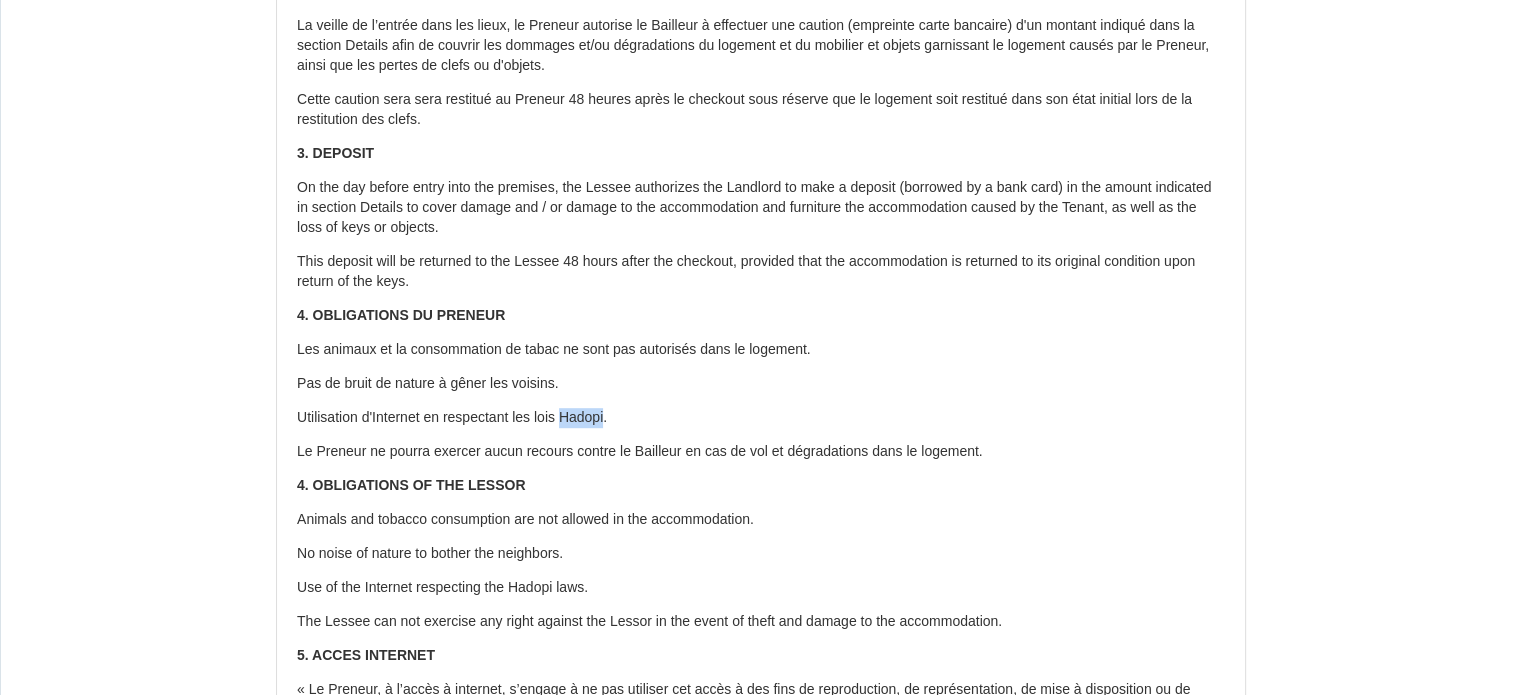 drag, startPoint x: 580, startPoint y: 407, endPoint x: 488, endPoint y: 392, distance: 93.214806 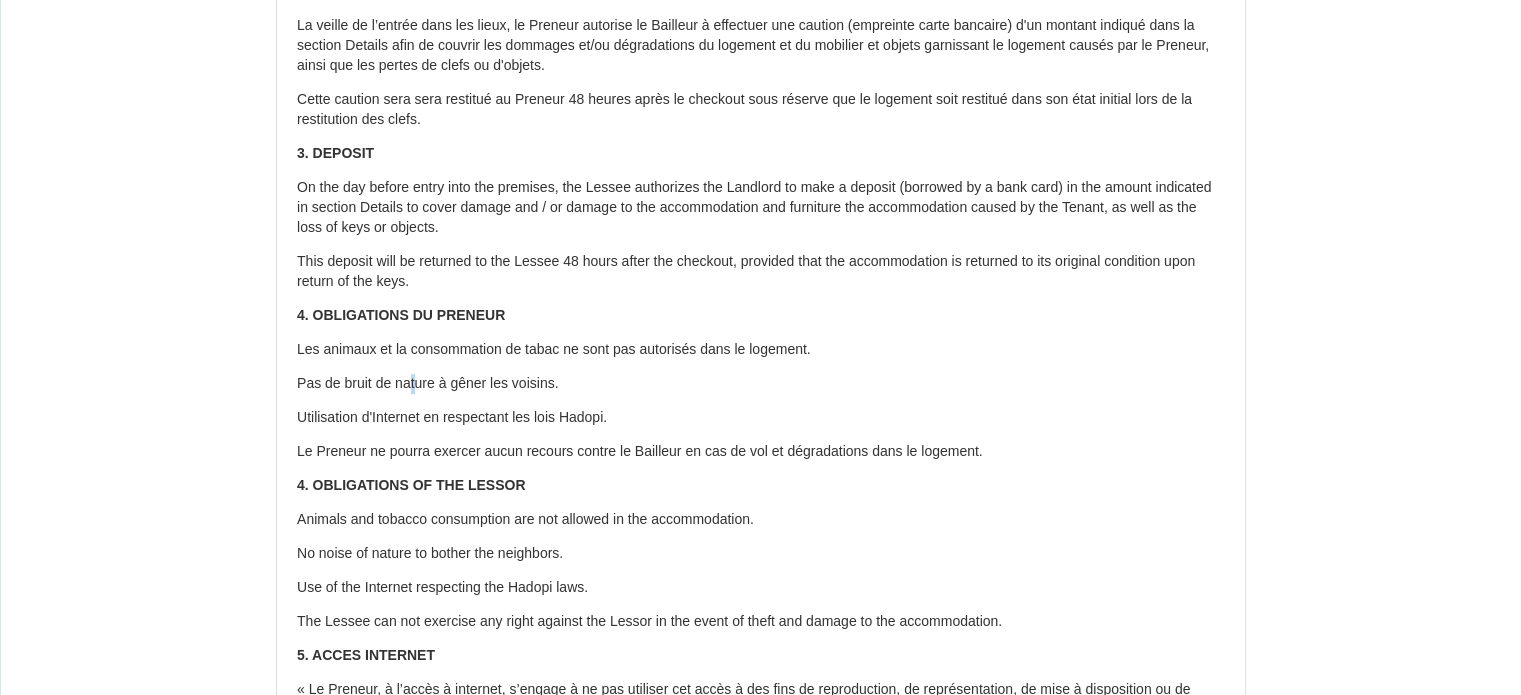 click on "Pas de bruit de nature à gêner les voisins." at bounding box center (761, 384) 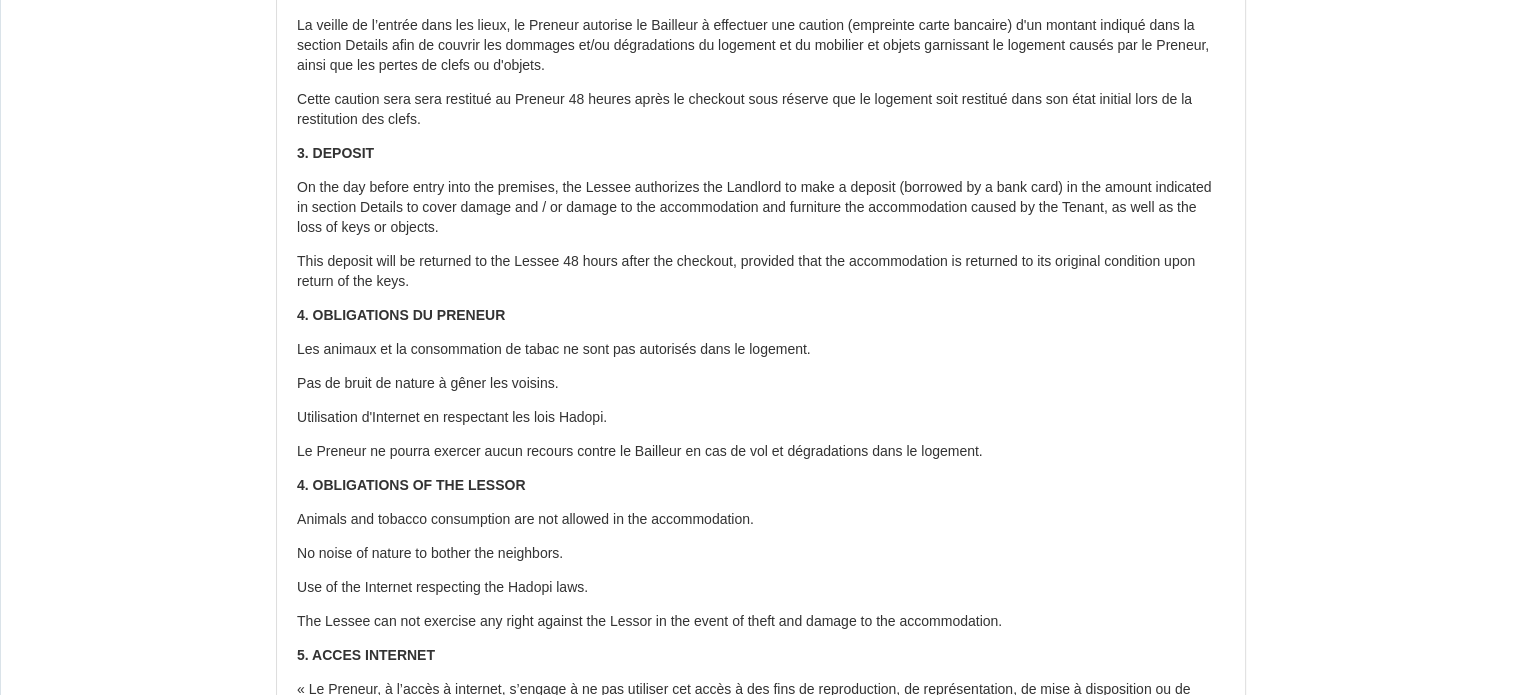click on "Pas de bruit de nature à gêner les voisins." at bounding box center (761, 384) 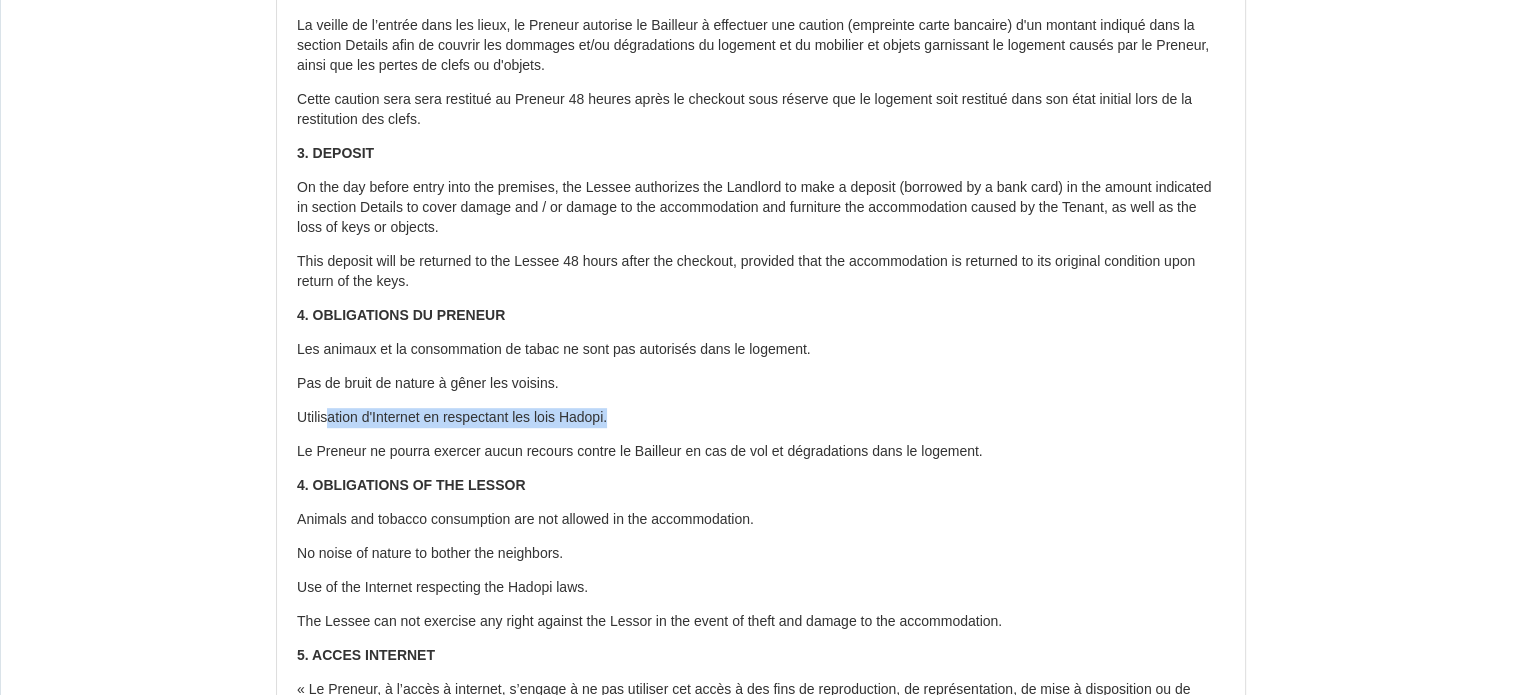 drag, startPoint x: 502, startPoint y: 417, endPoint x: 622, endPoint y: 419, distance: 120.01666 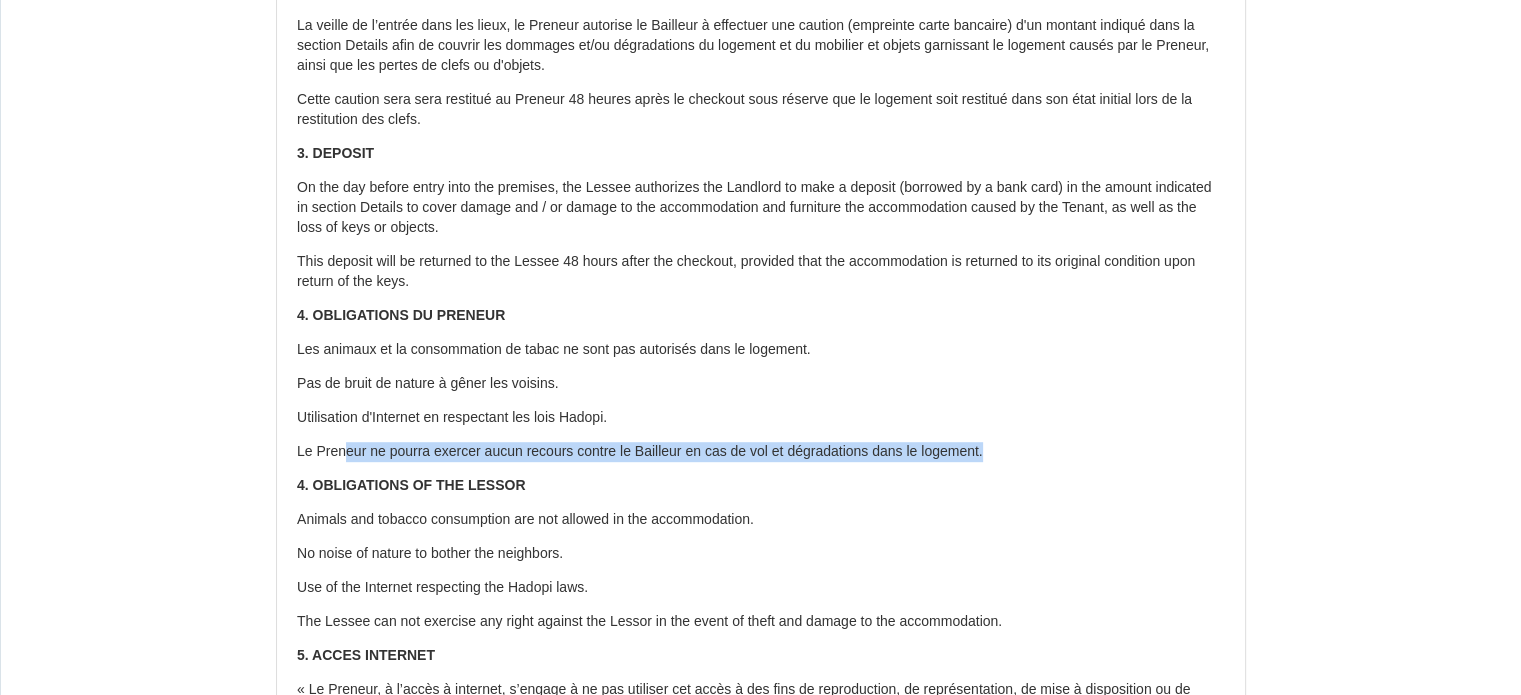 drag, startPoint x: 346, startPoint y: 451, endPoint x: 1124, endPoint y: 451, distance: 778 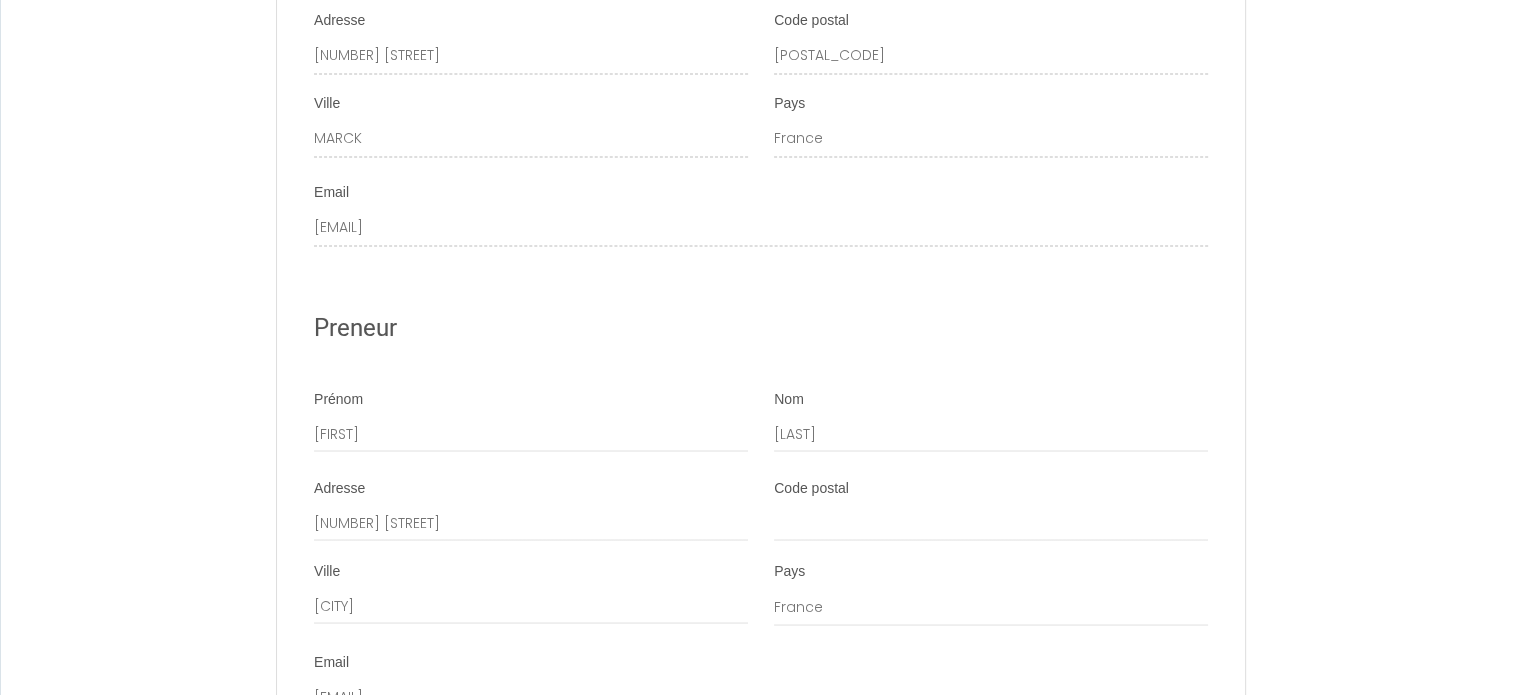 scroll, scrollTop: 3700, scrollLeft: 0, axis: vertical 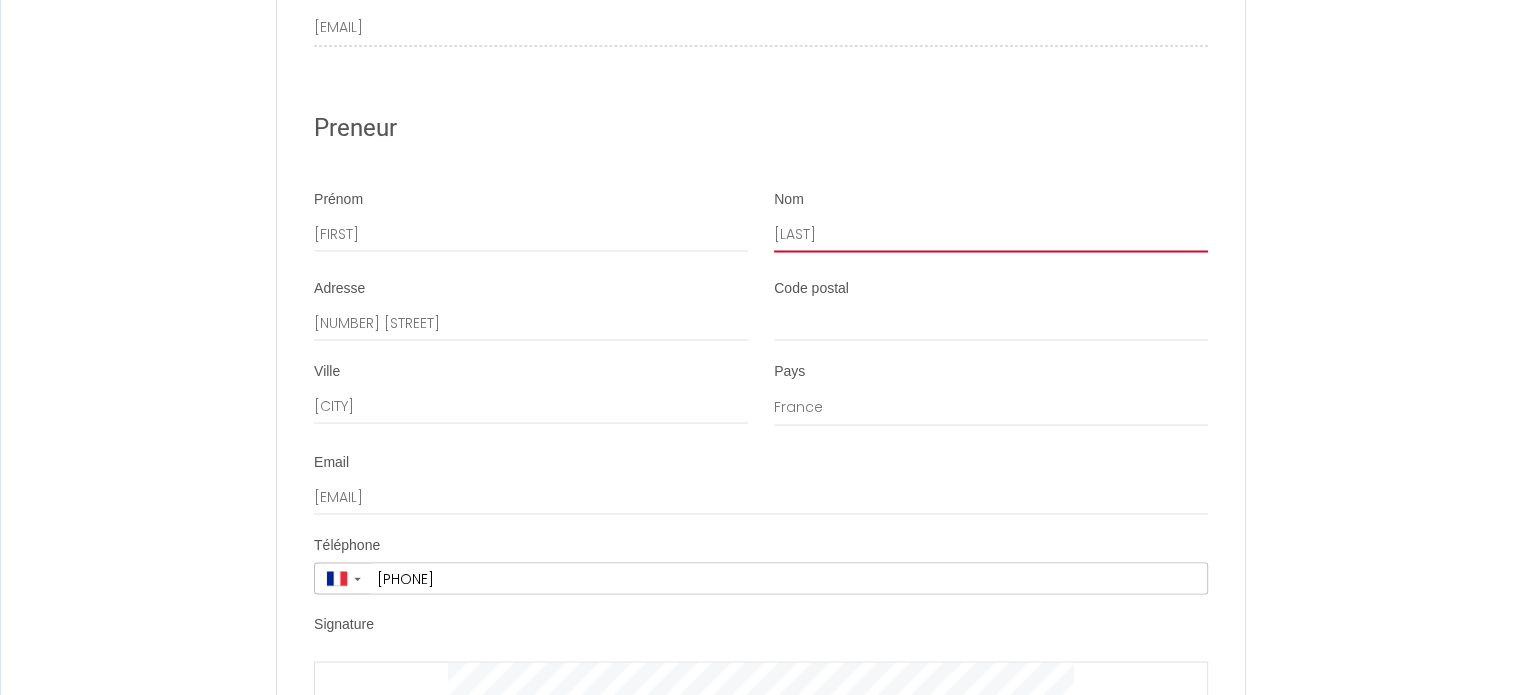 click on "Munoz" at bounding box center [991, 234] 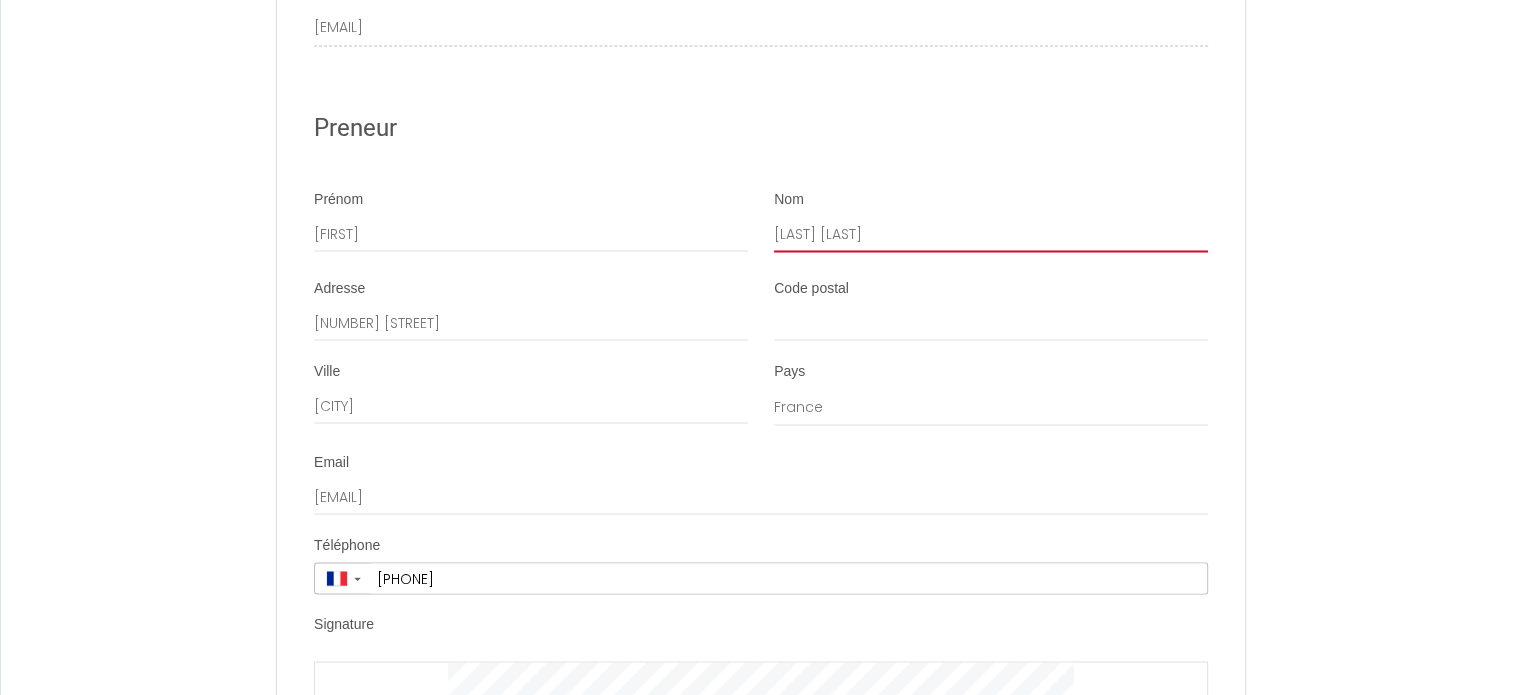 type on "Munoz Canaveral" 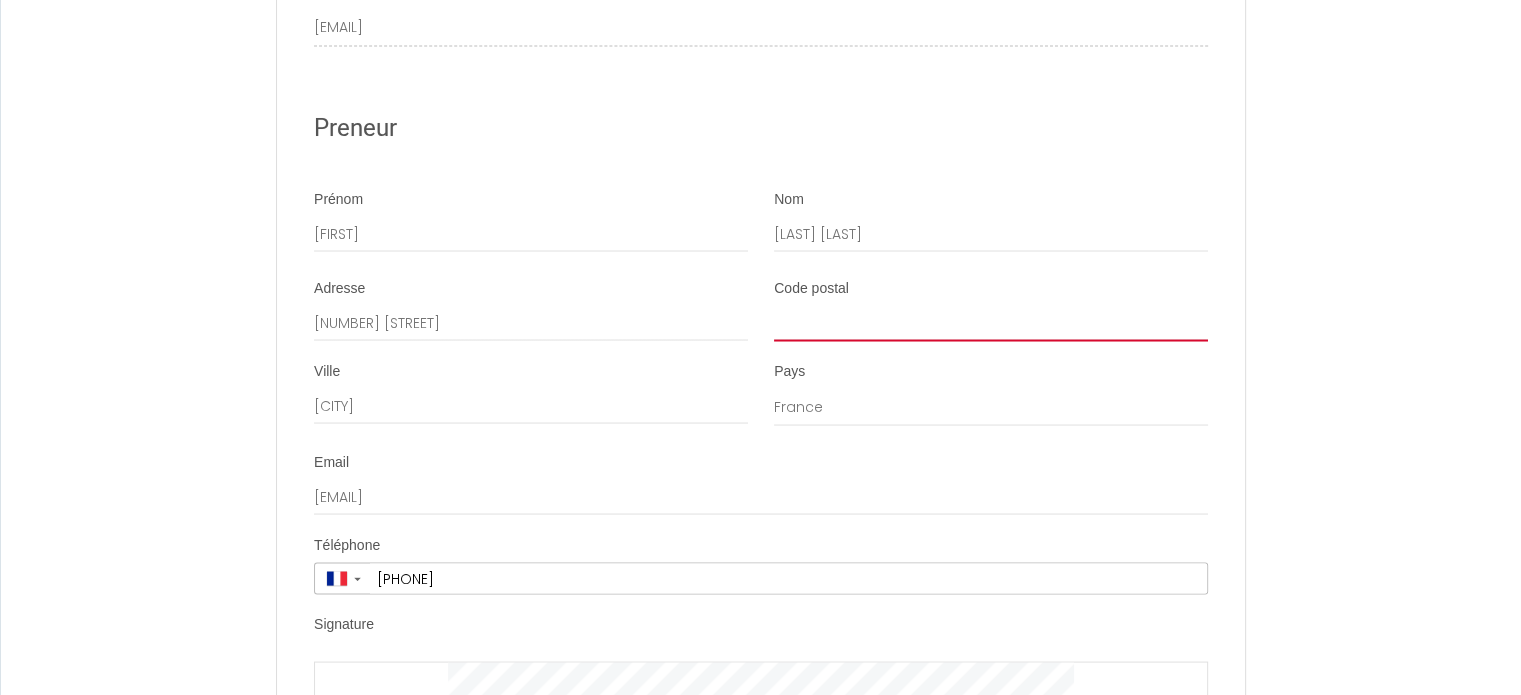 click on "Code postal" at bounding box center (991, 323) 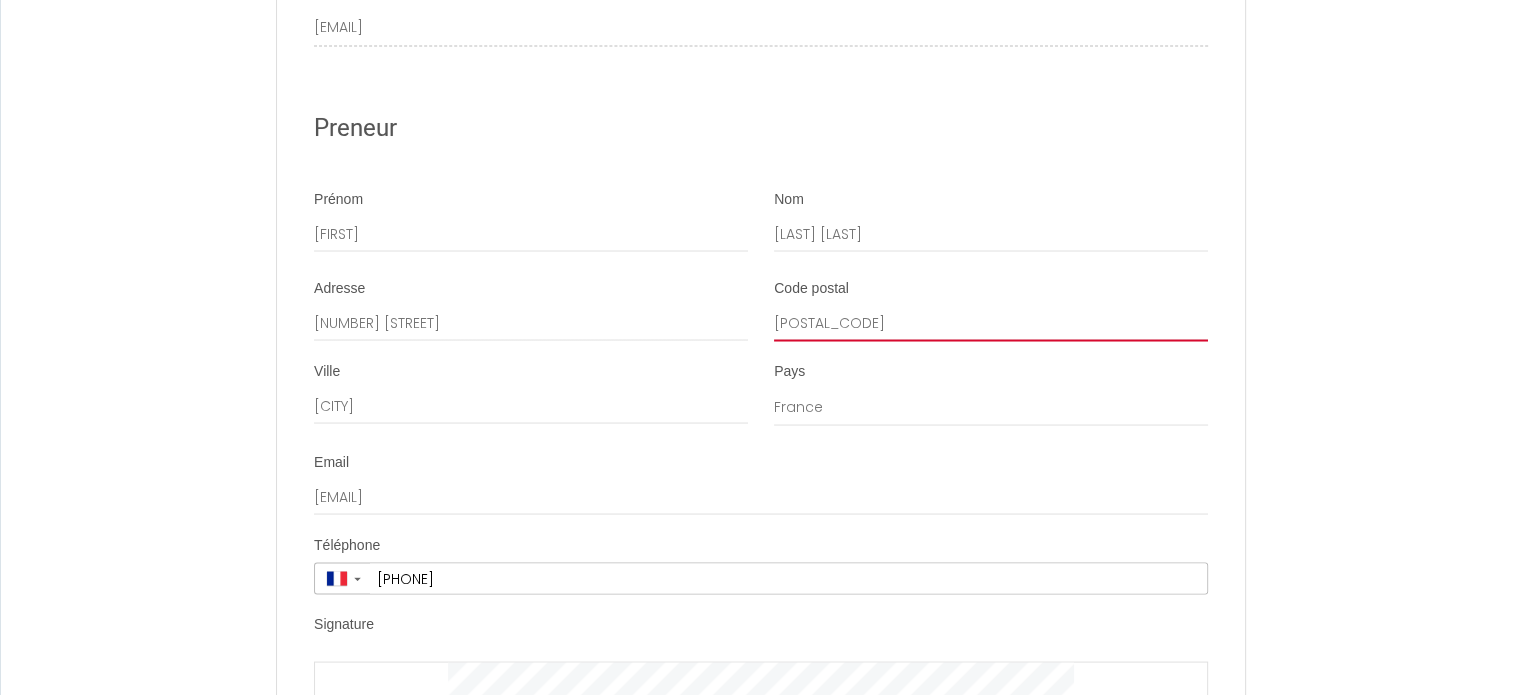 type on "55700" 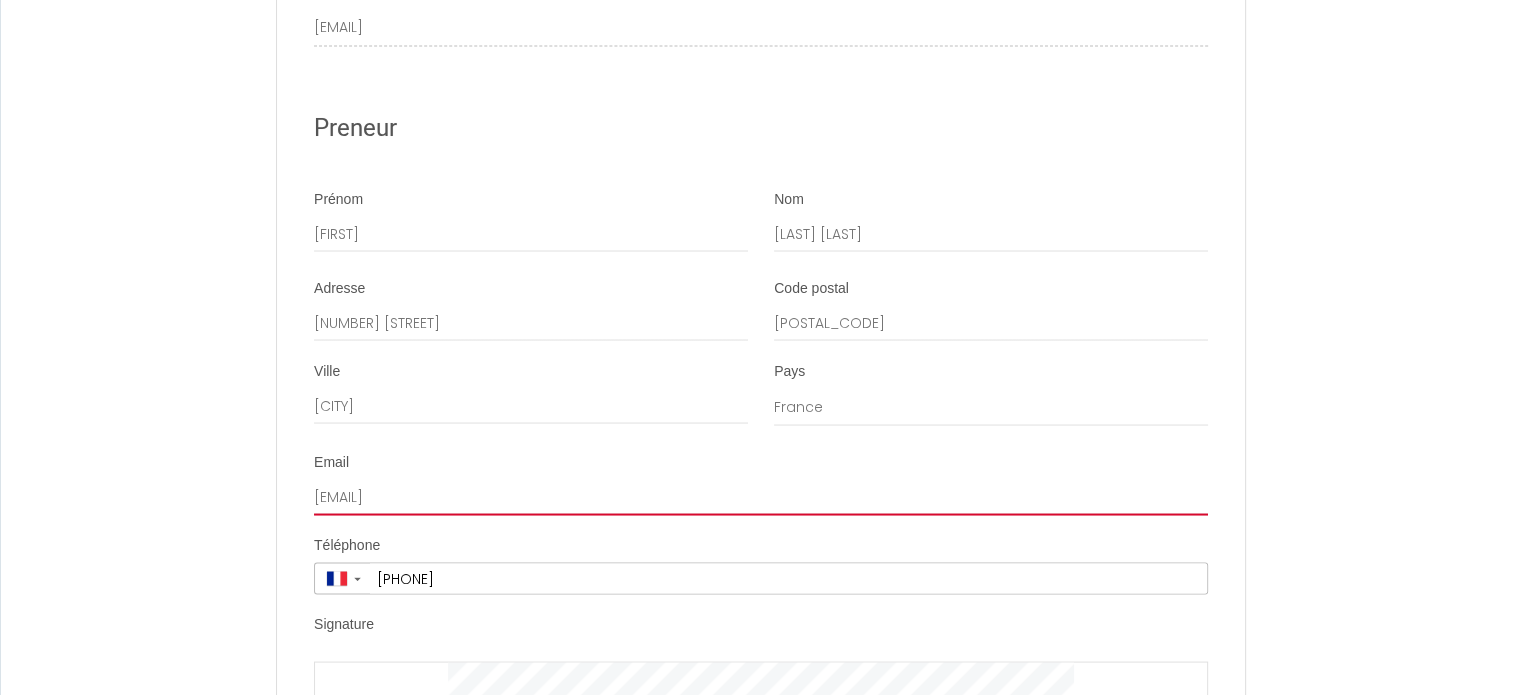 click on "amunoz.223413@guest.booking.com" at bounding box center [761, 497] 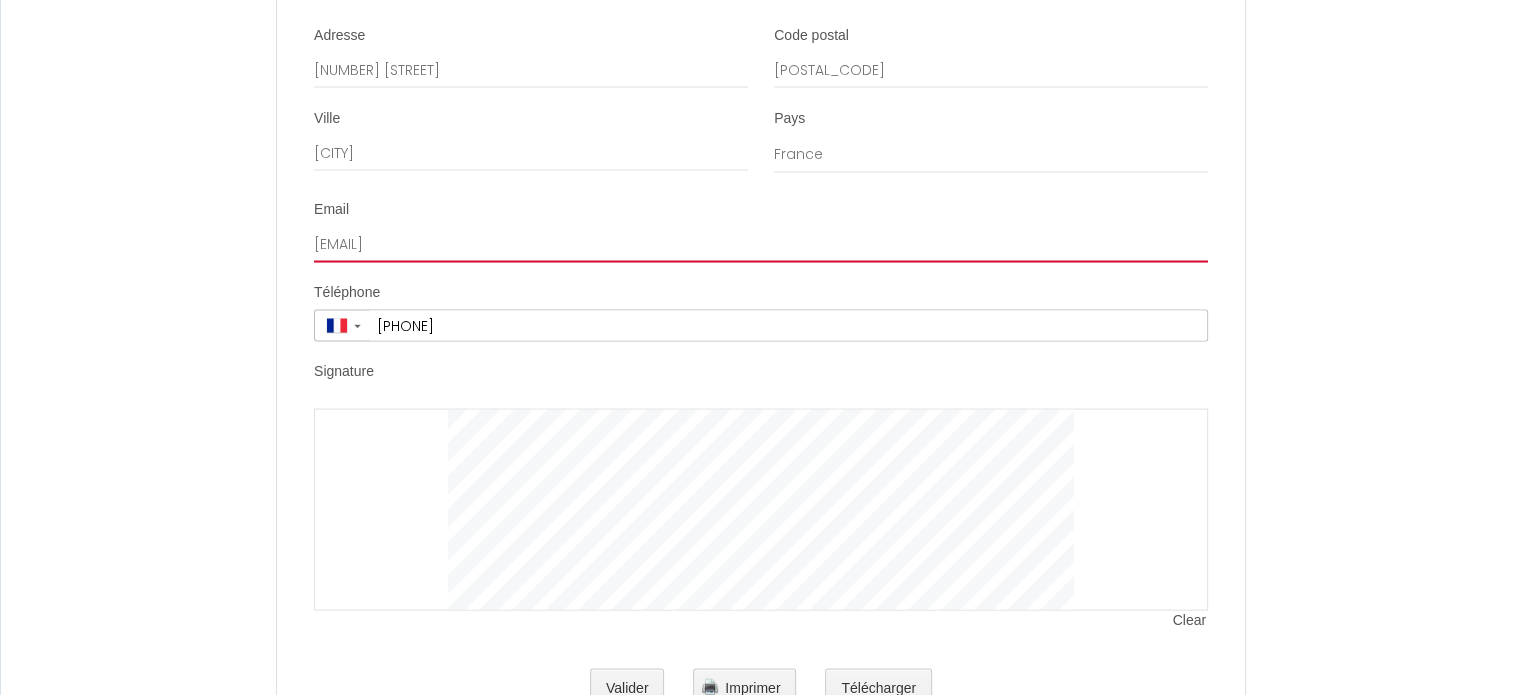 scroll, scrollTop: 4052, scrollLeft: 0, axis: vertical 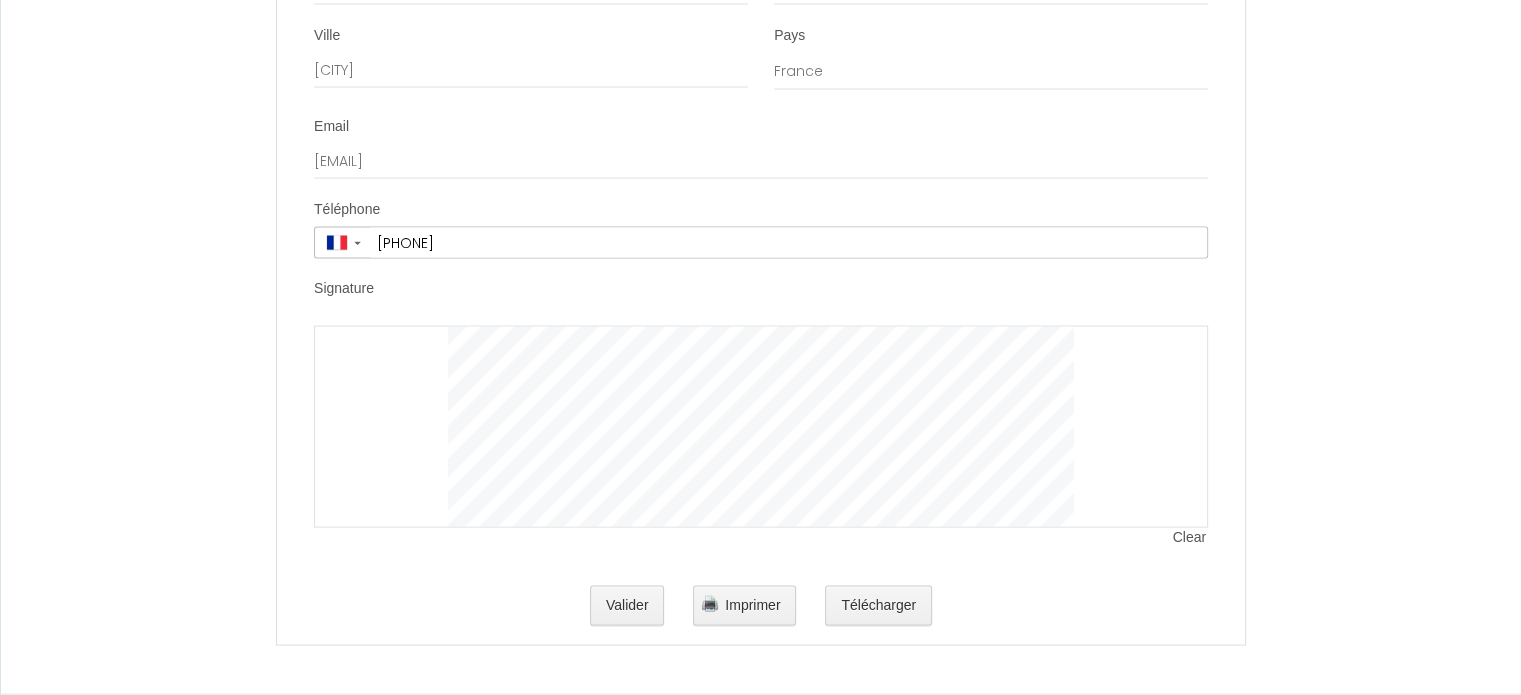 click on "Clear" at bounding box center (1190, 538) 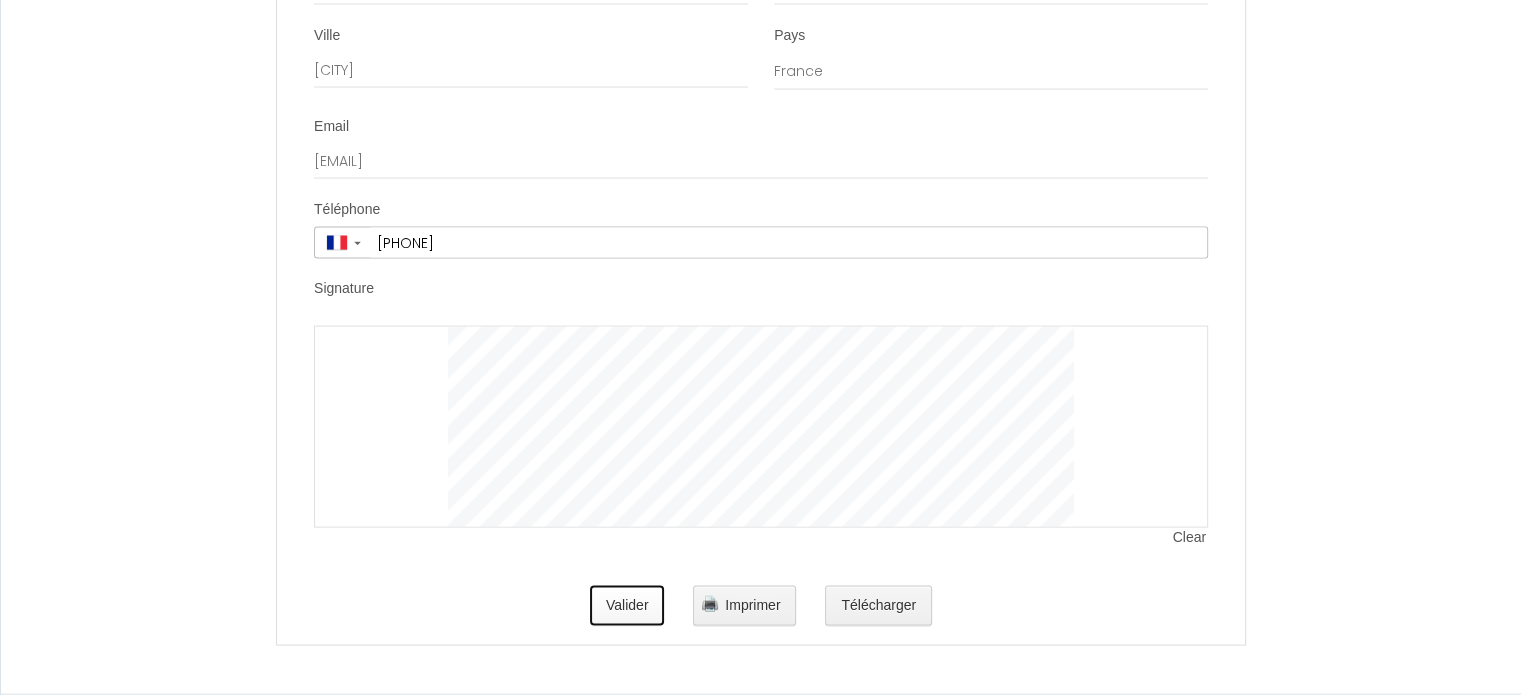 click on "Valider" at bounding box center (627, 606) 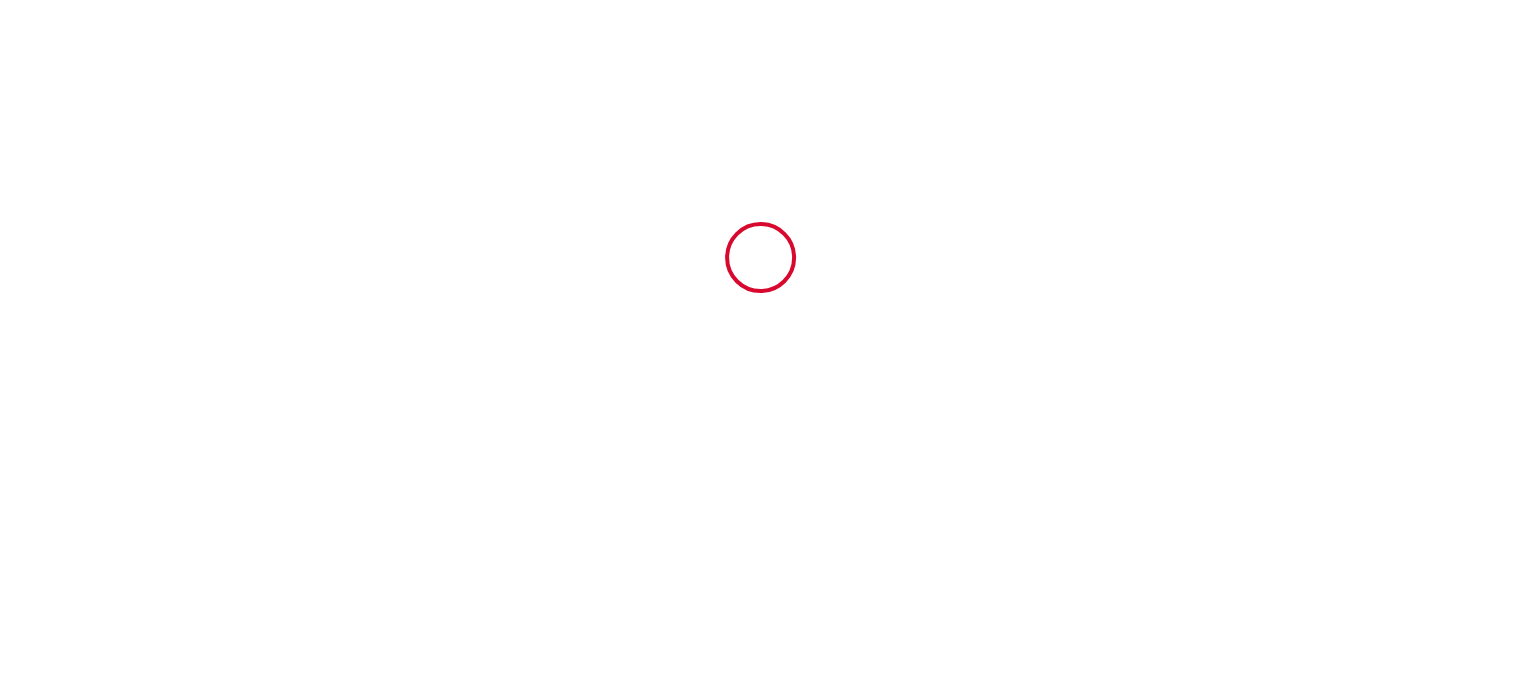 scroll, scrollTop: 0, scrollLeft: 0, axis: both 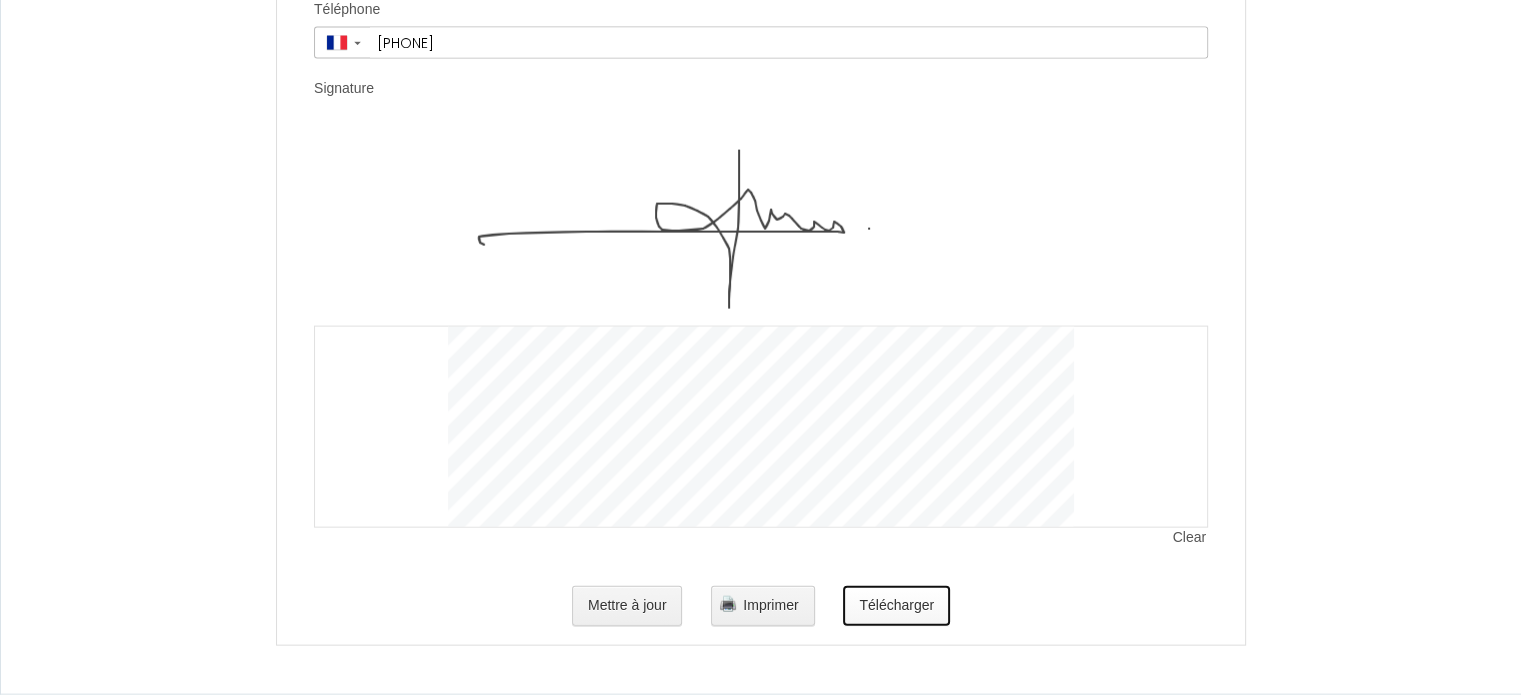 click on "Télécharger" at bounding box center [896, 606] 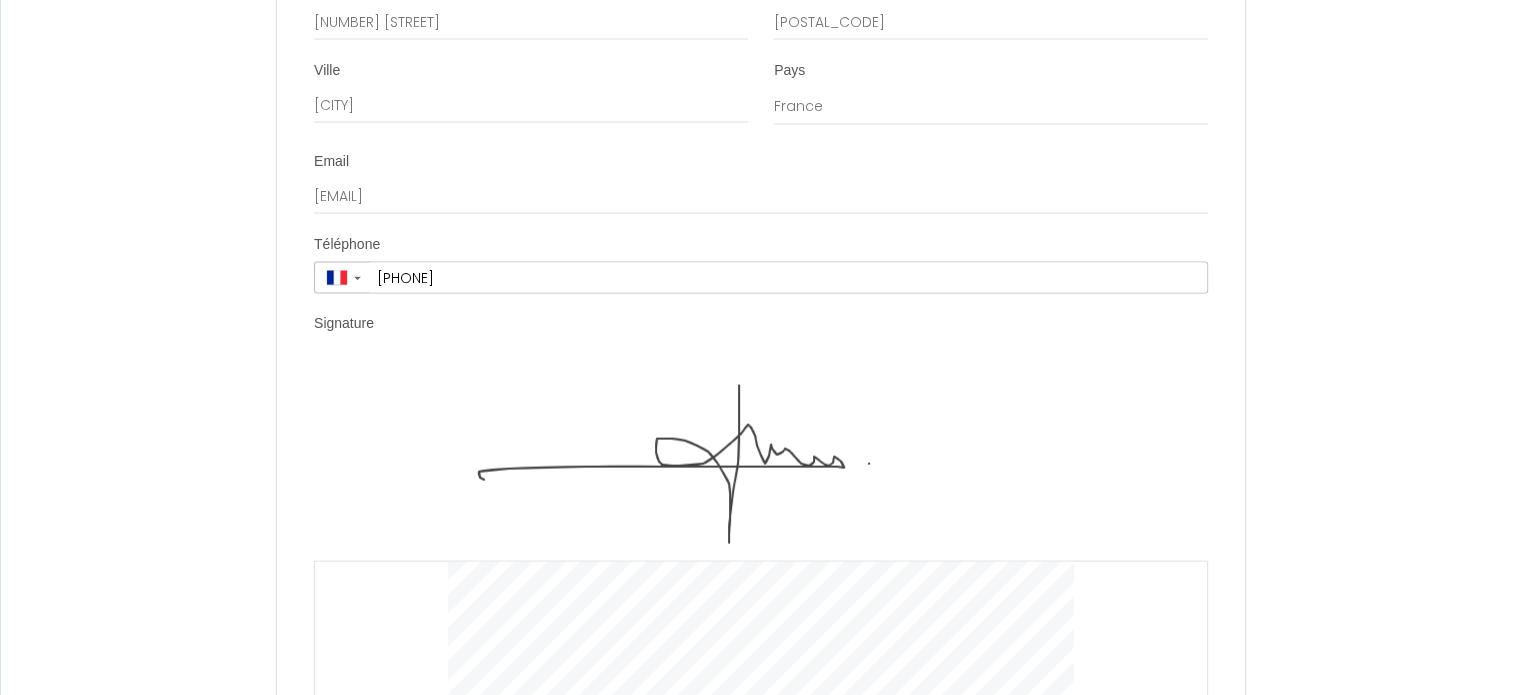 scroll, scrollTop: 4252, scrollLeft: 0, axis: vertical 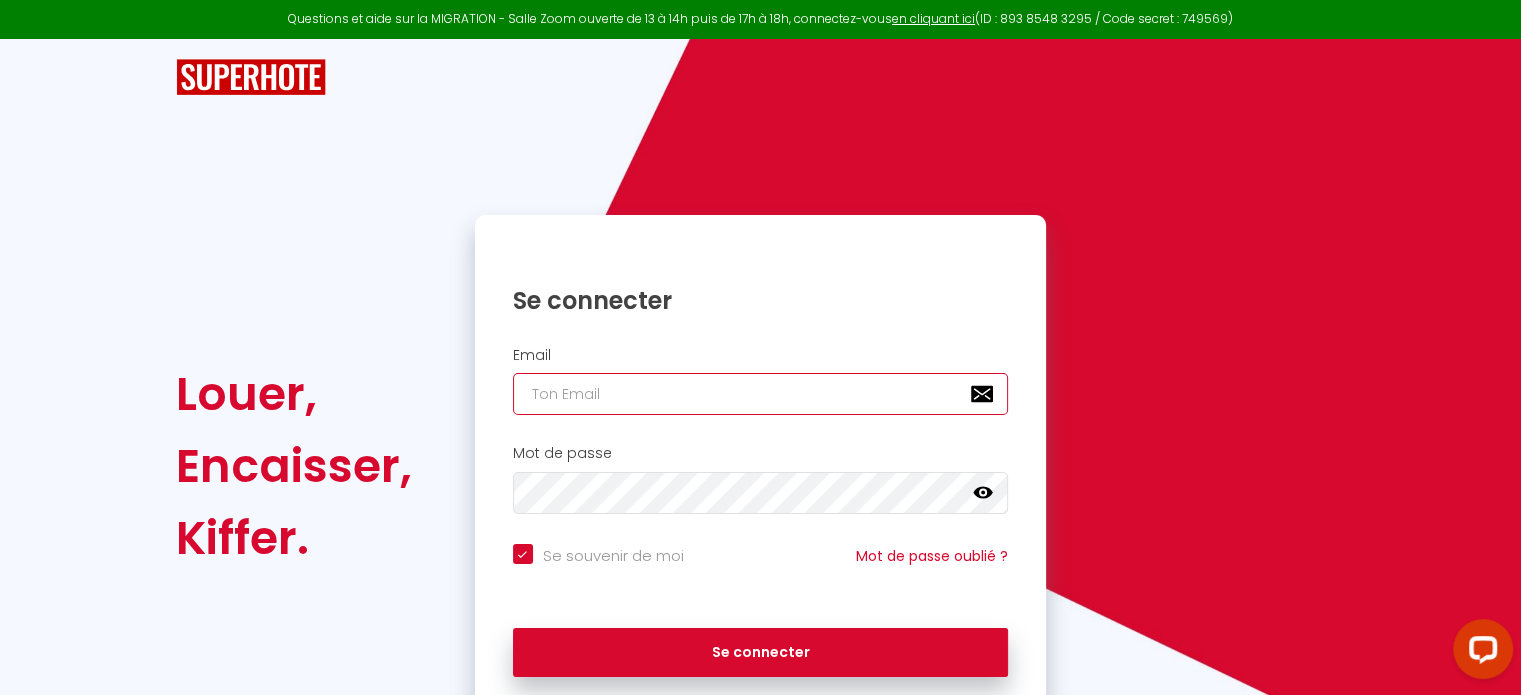 click at bounding box center (761, 394) 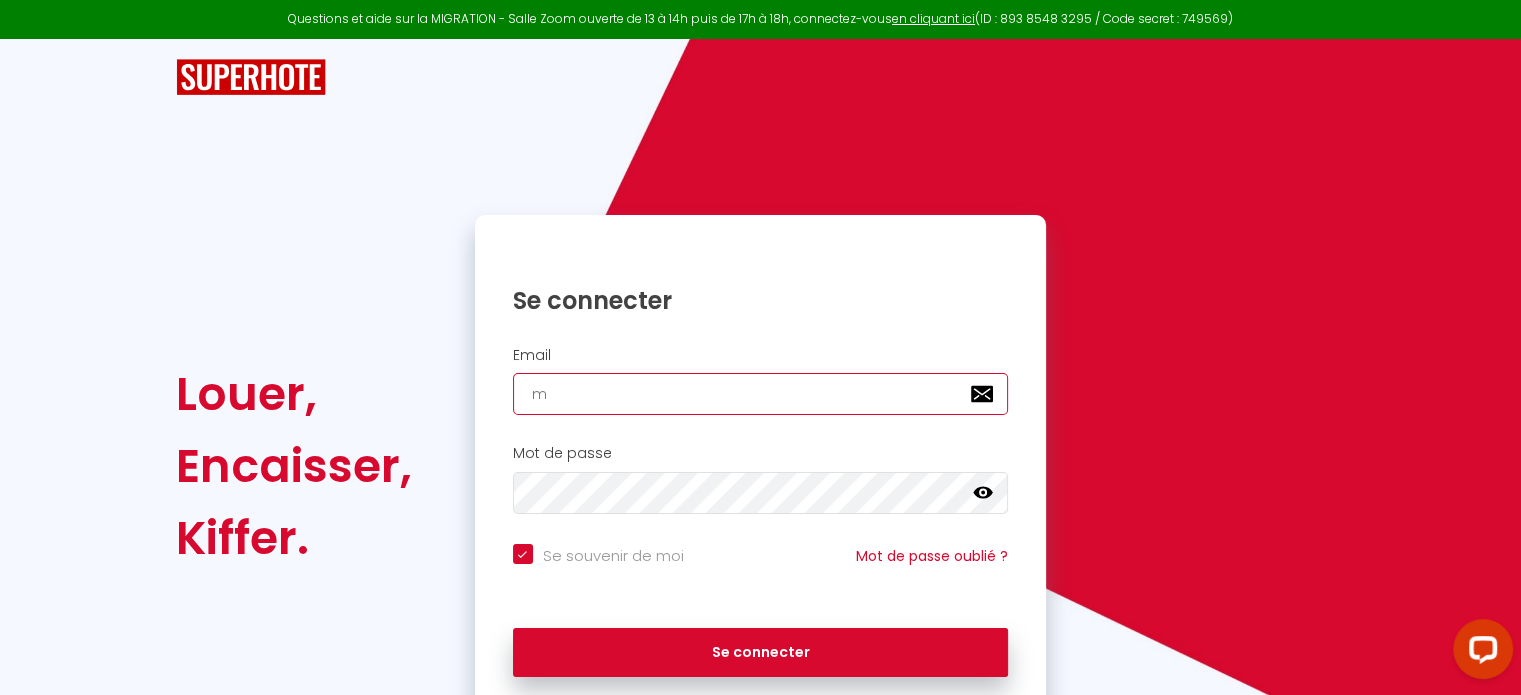 checkbox on "true" 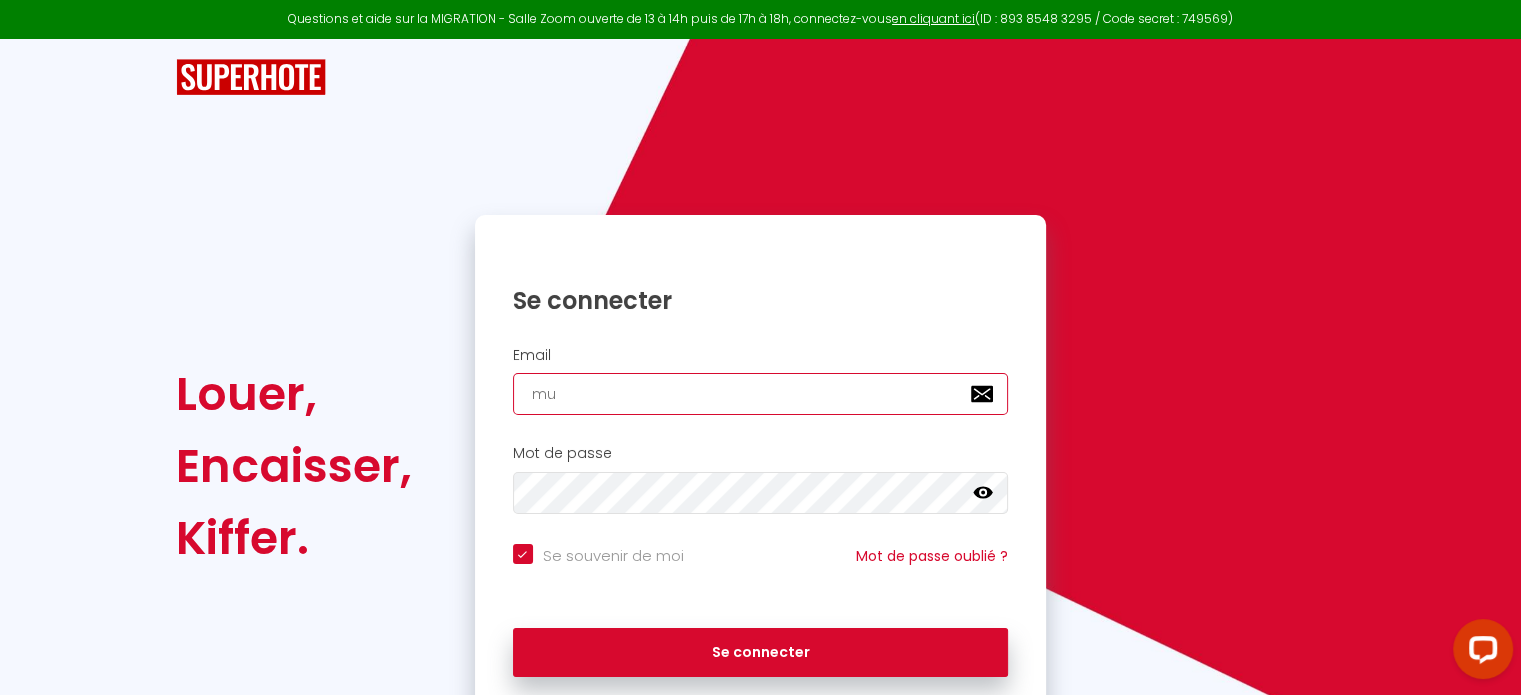 checkbox on "true" 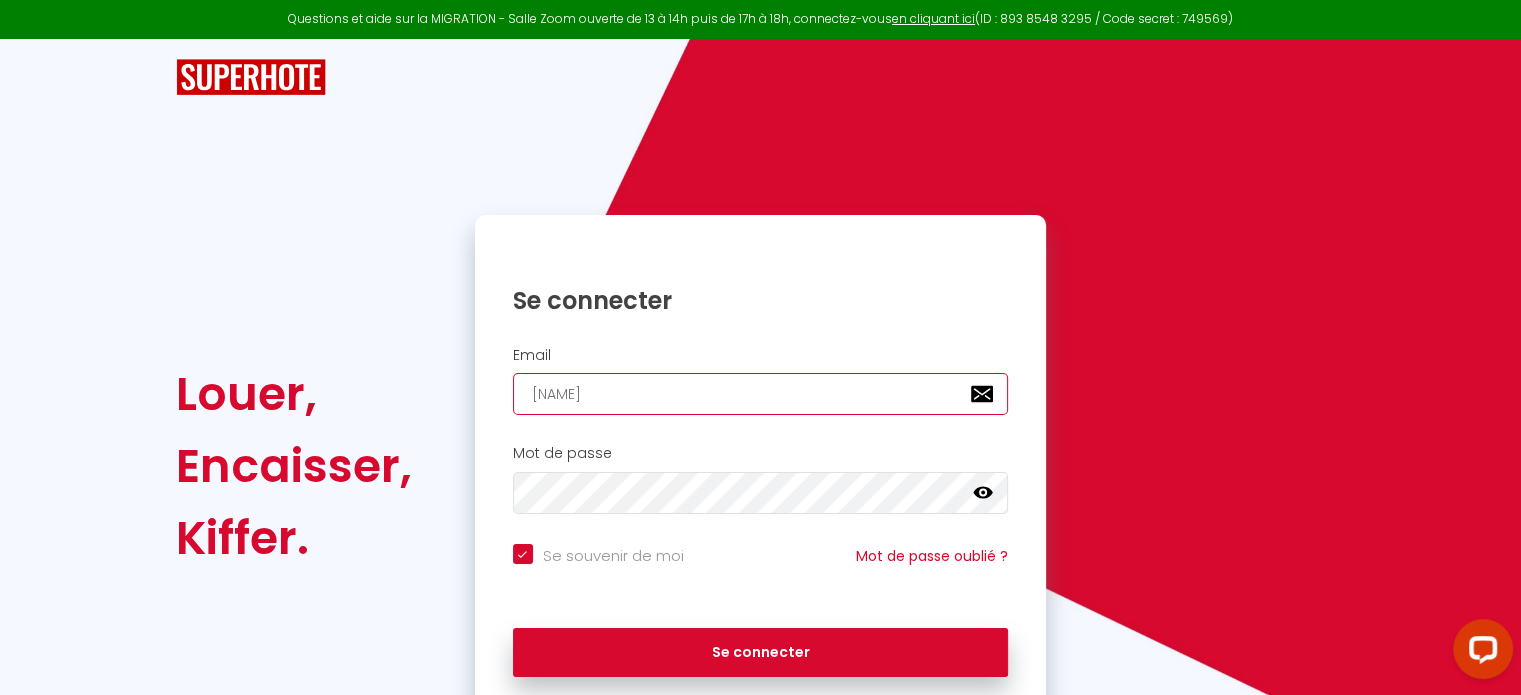 checkbox on "true" 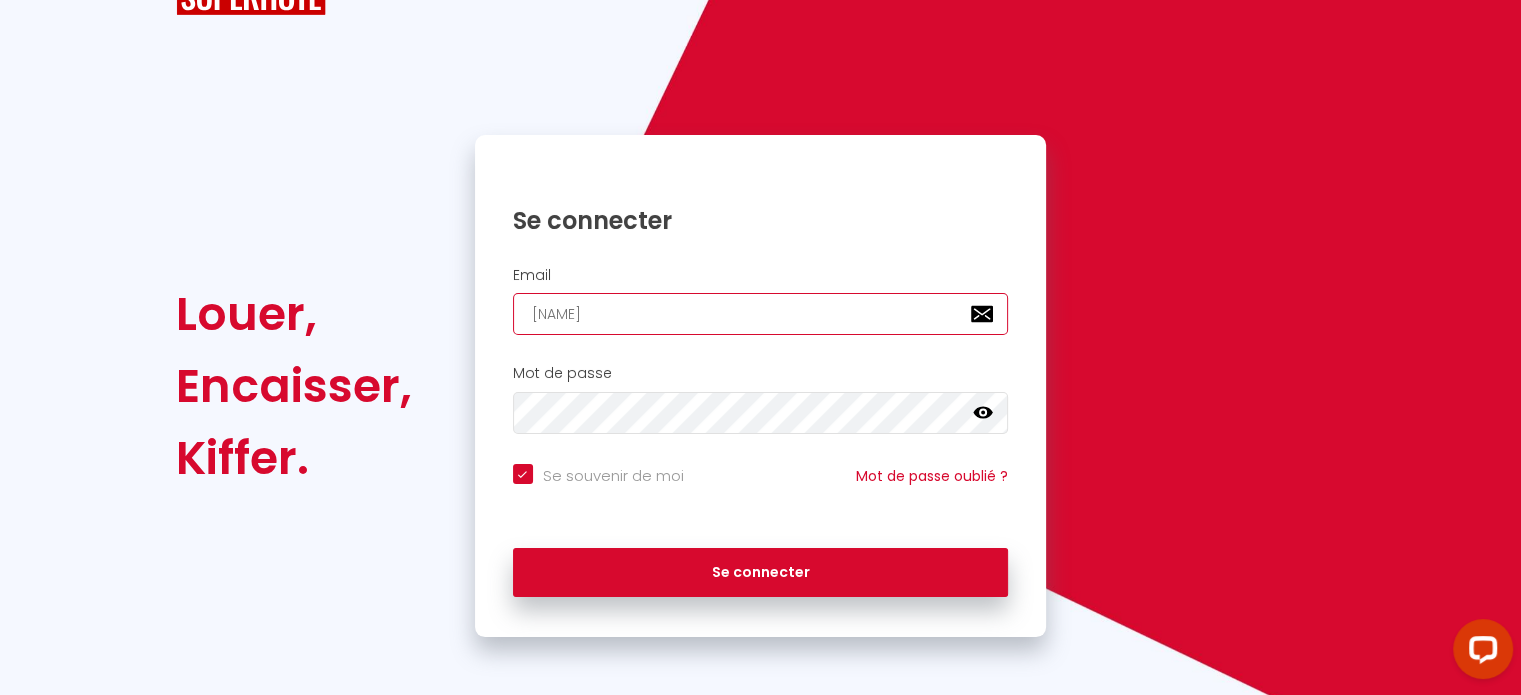 type on "[NAME]." 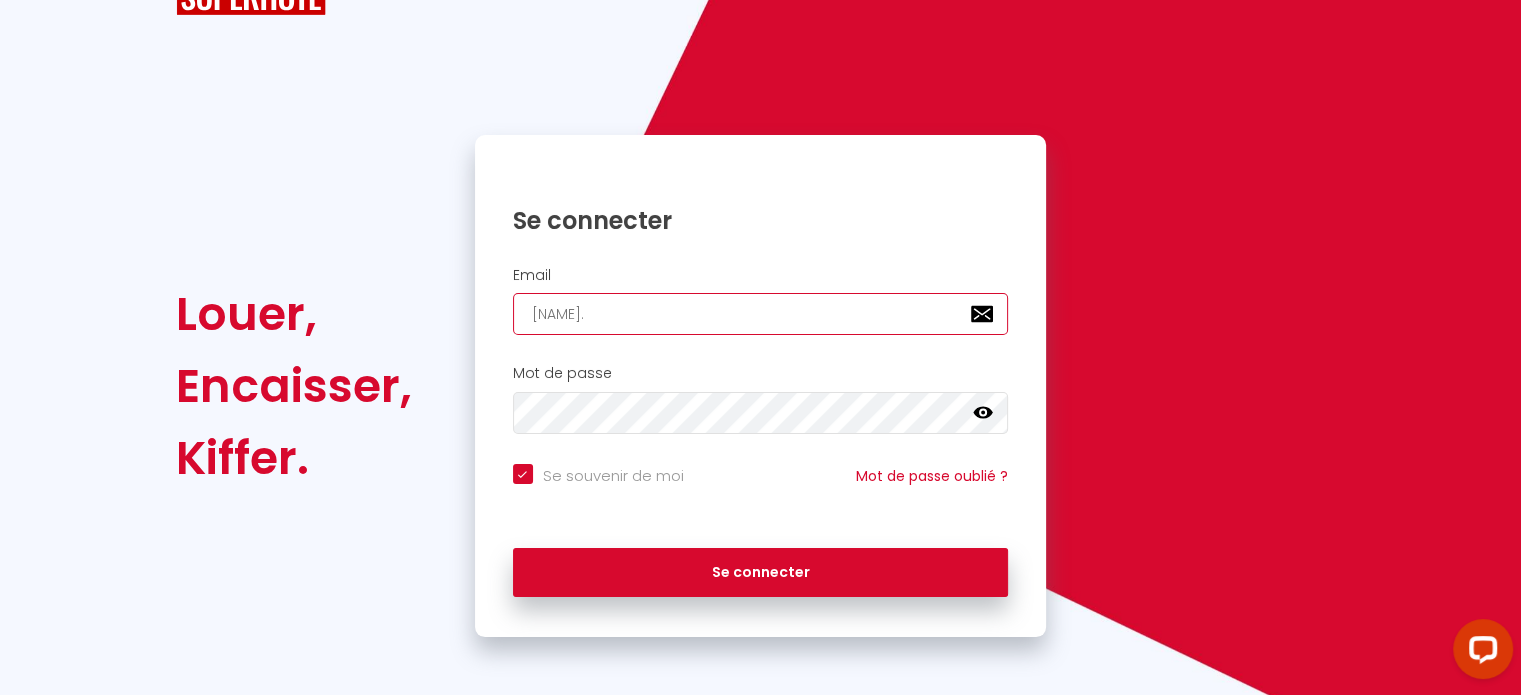 checkbox on "true" 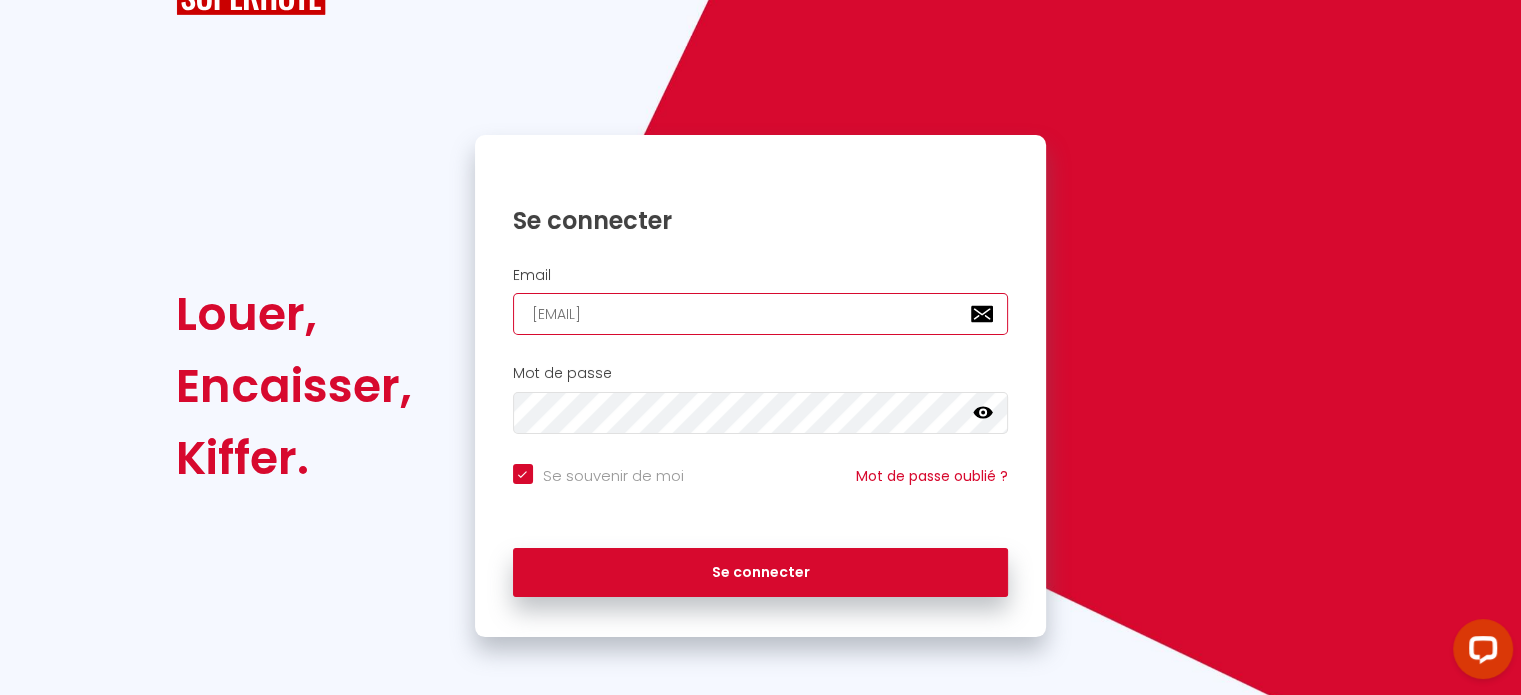 checkbox on "true" 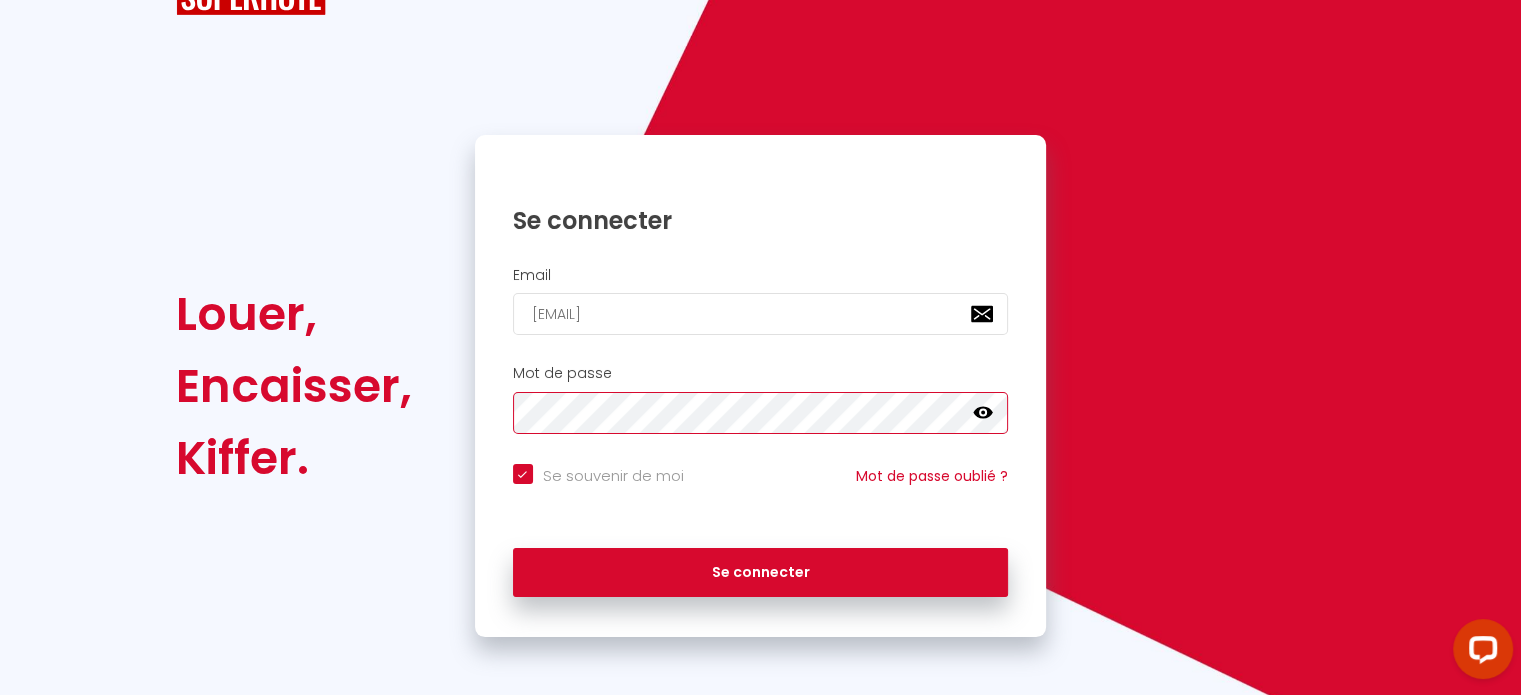 click on "Se connecter" at bounding box center [761, 573] 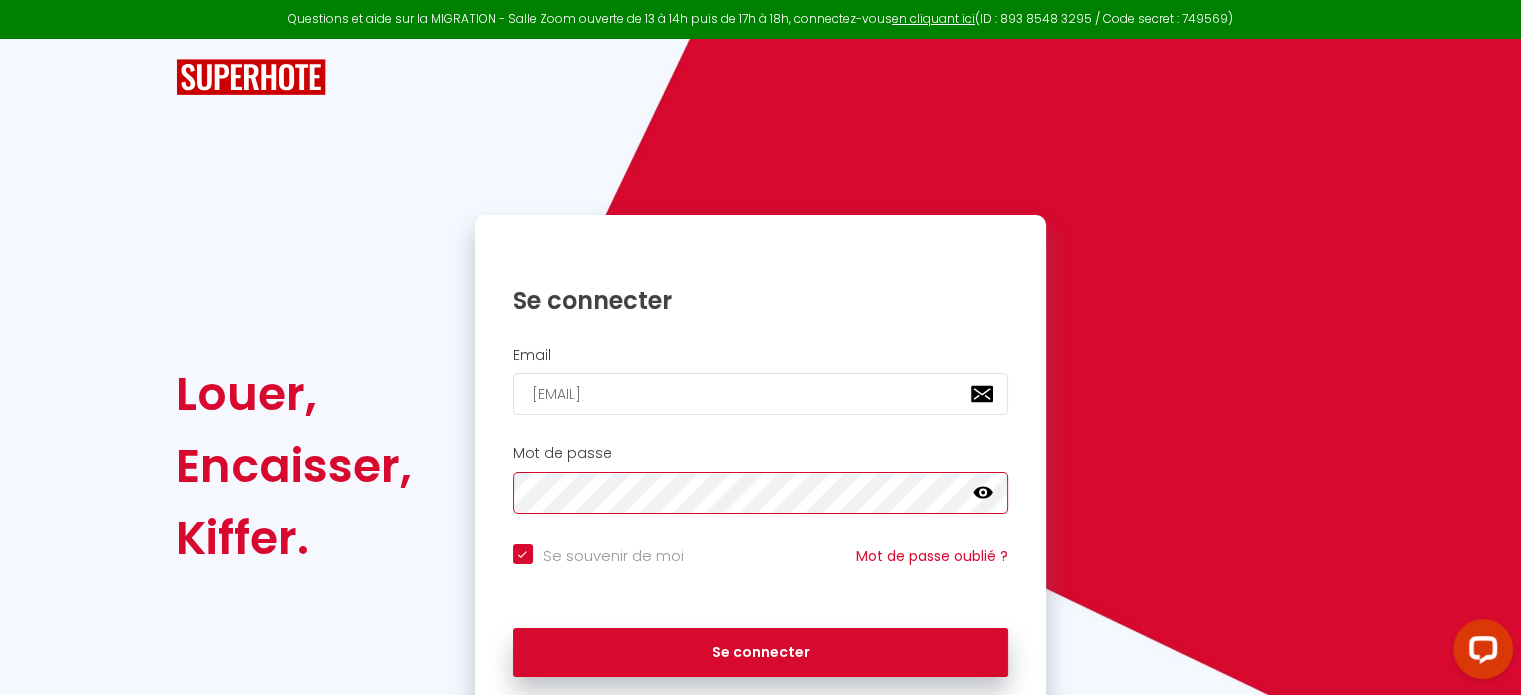 scroll, scrollTop: 80, scrollLeft: 0, axis: vertical 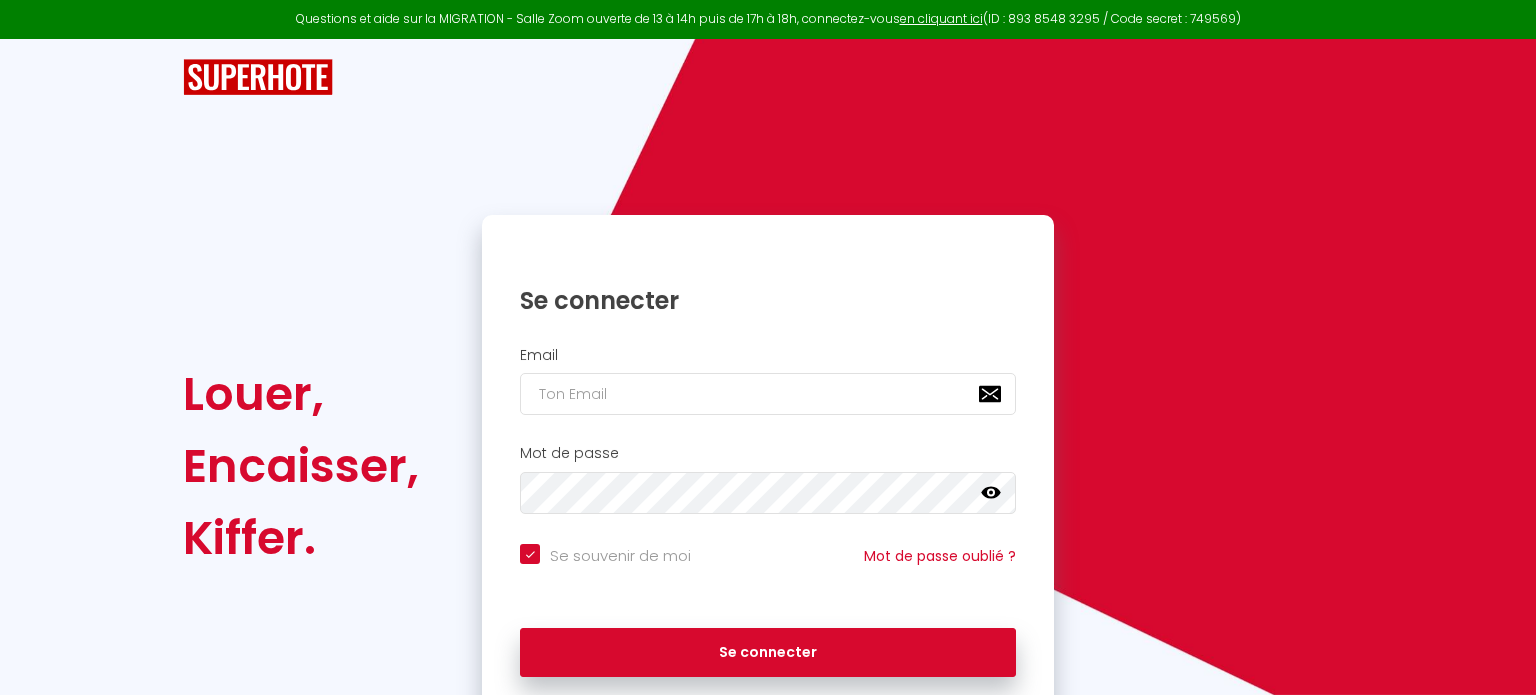checkbox on "true" 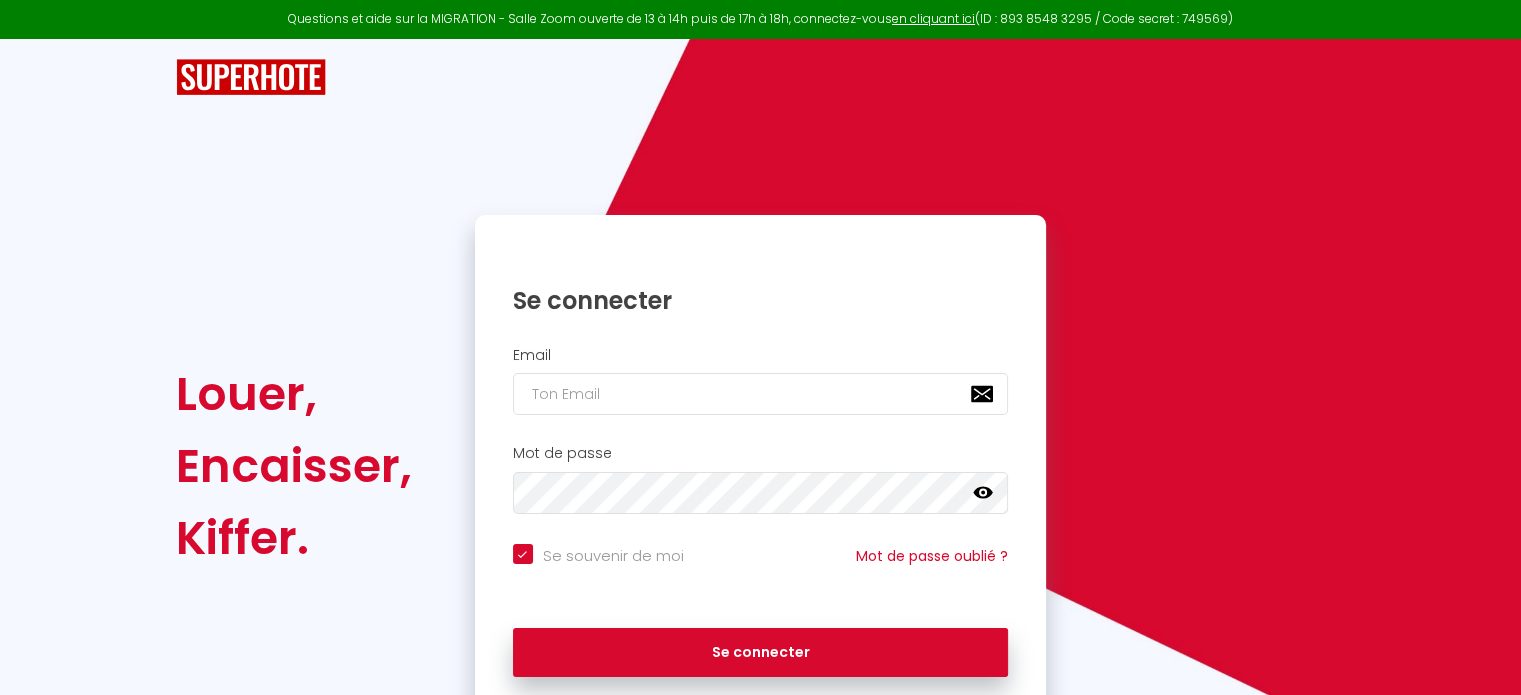 scroll, scrollTop: 80, scrollLeft: 0, axis: vertical 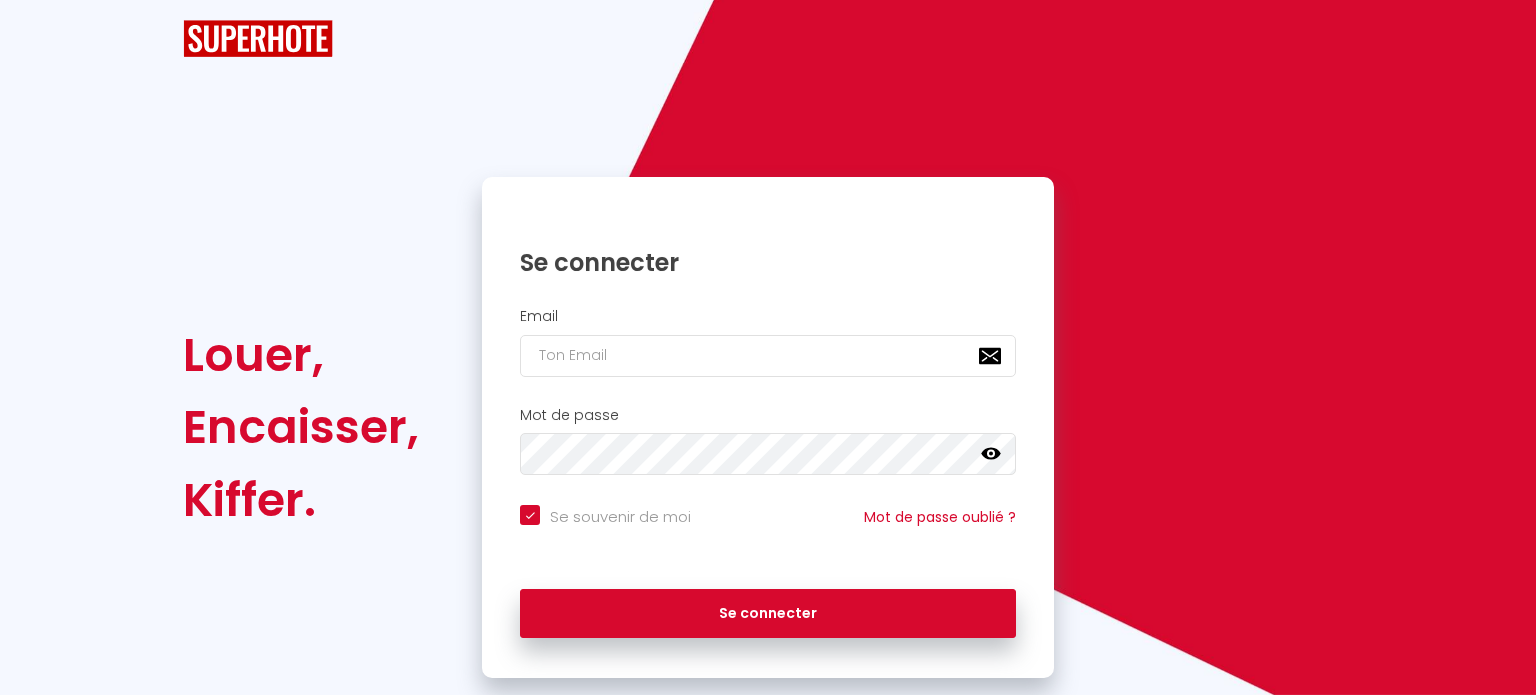 checkbox on "true" 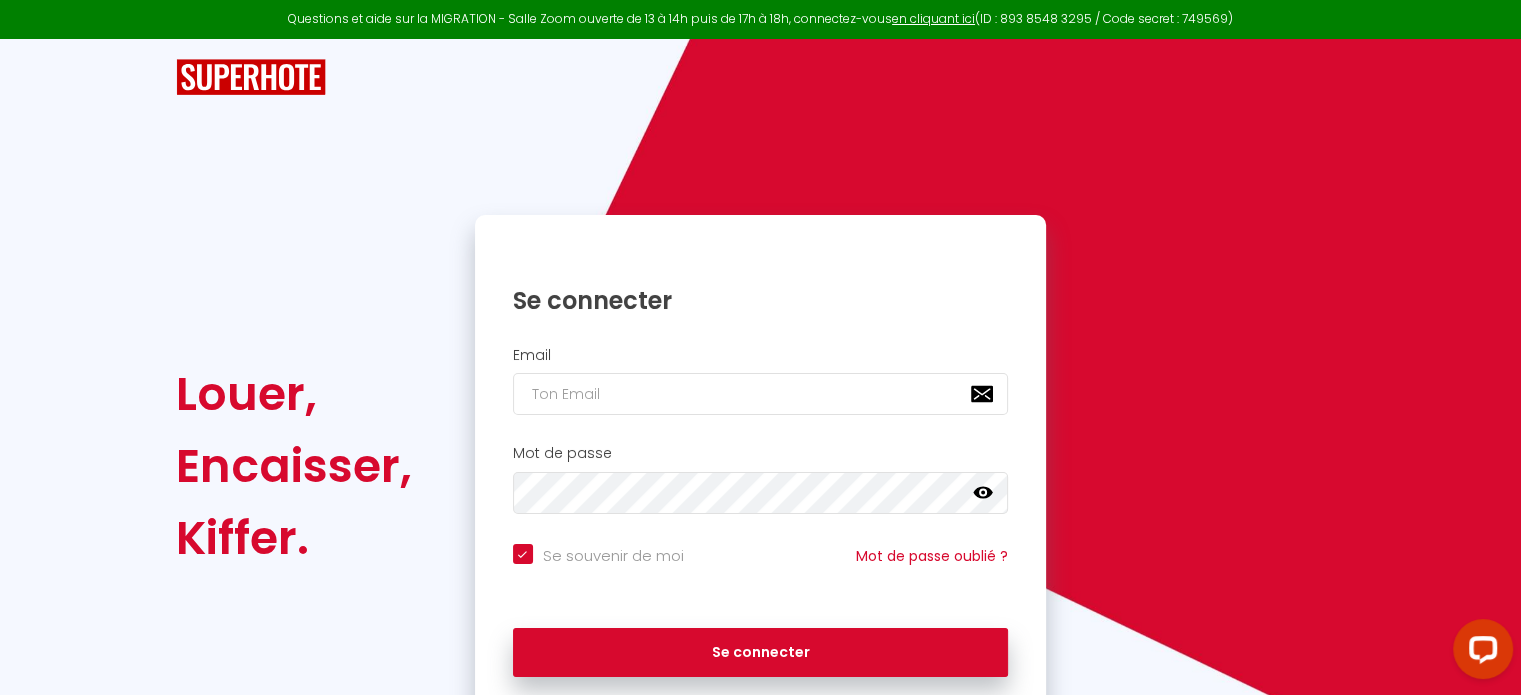 scroll, scrollTop: 0, scrollLeft: 0, axis: both 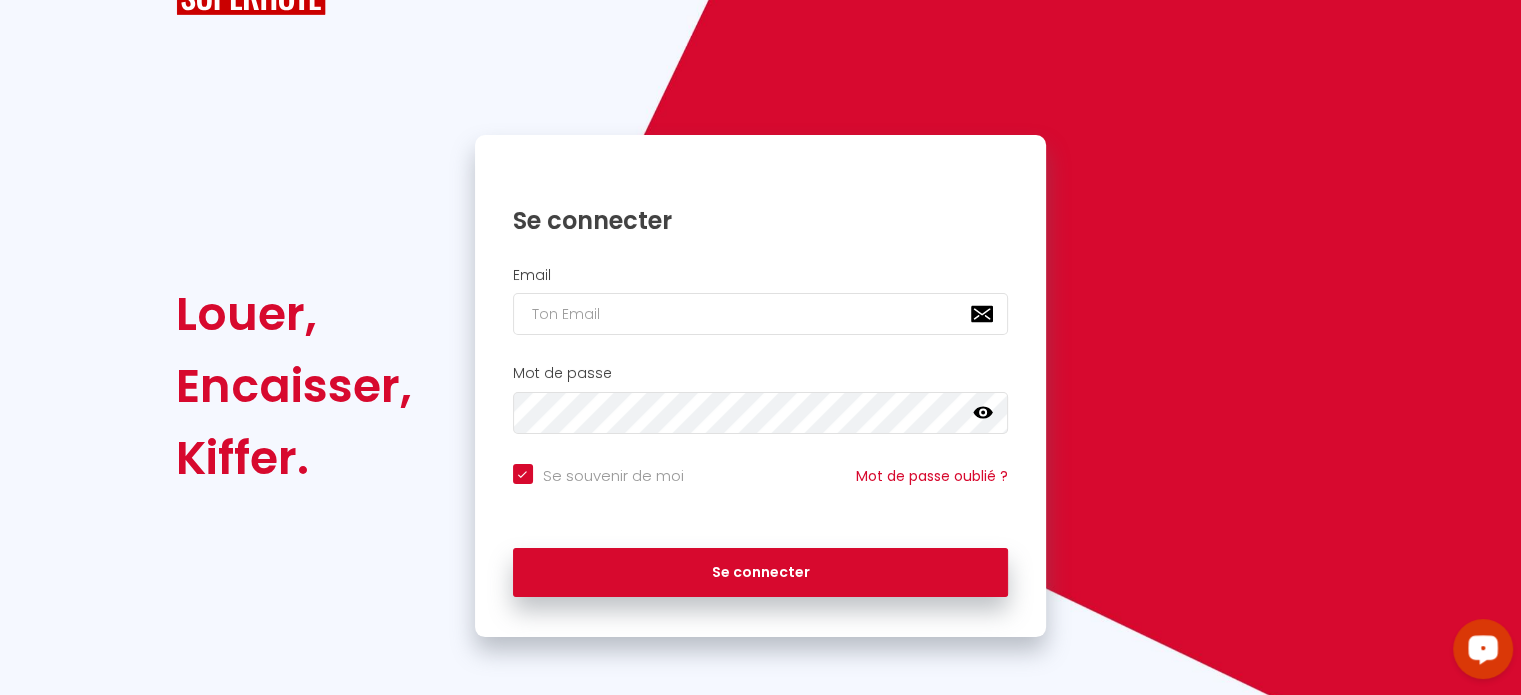 click at bounding box center [1483, 648] 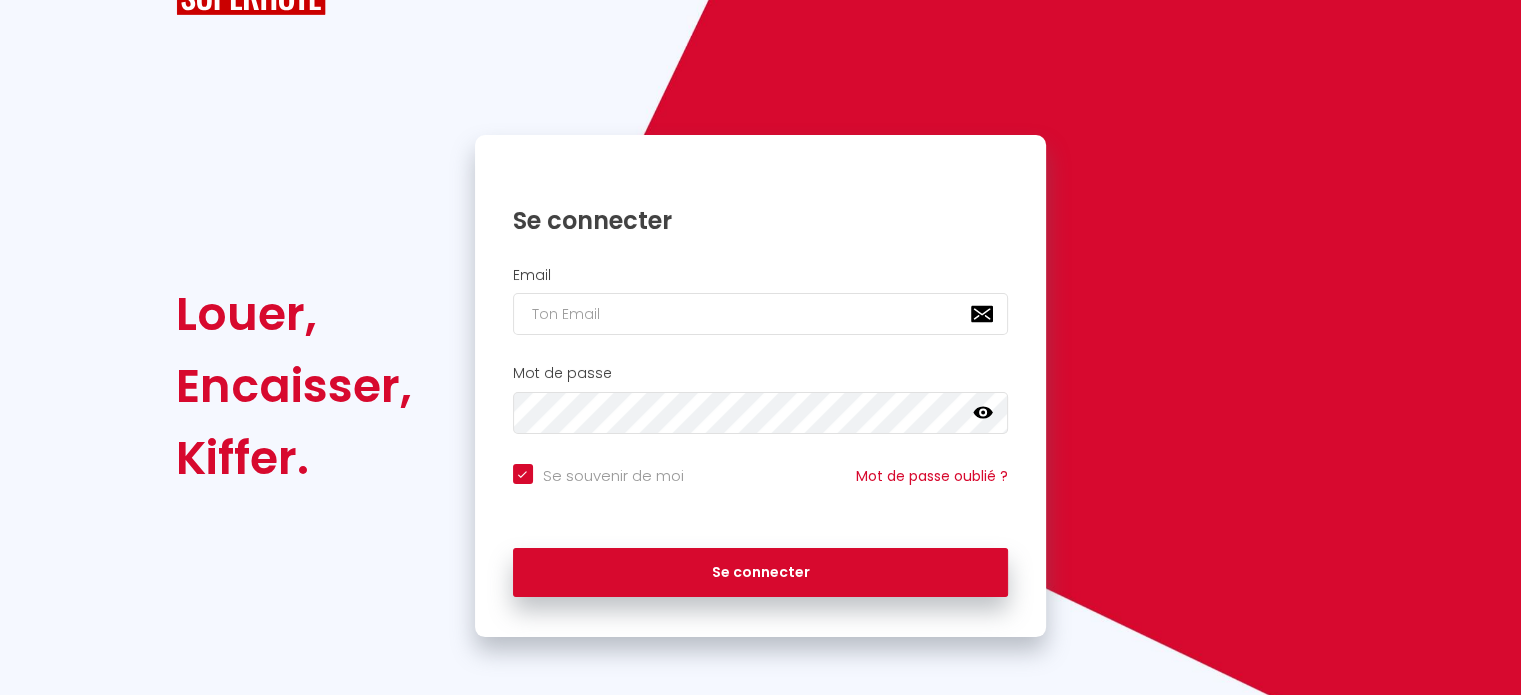 click on "Louer,
Encaisser,
Kiffer.
Se connecter
Email     Mot de passe
false
Se souvenir de moi   Mot de passe oublié ?     Se connecter" at bounding box center [761, 298] 